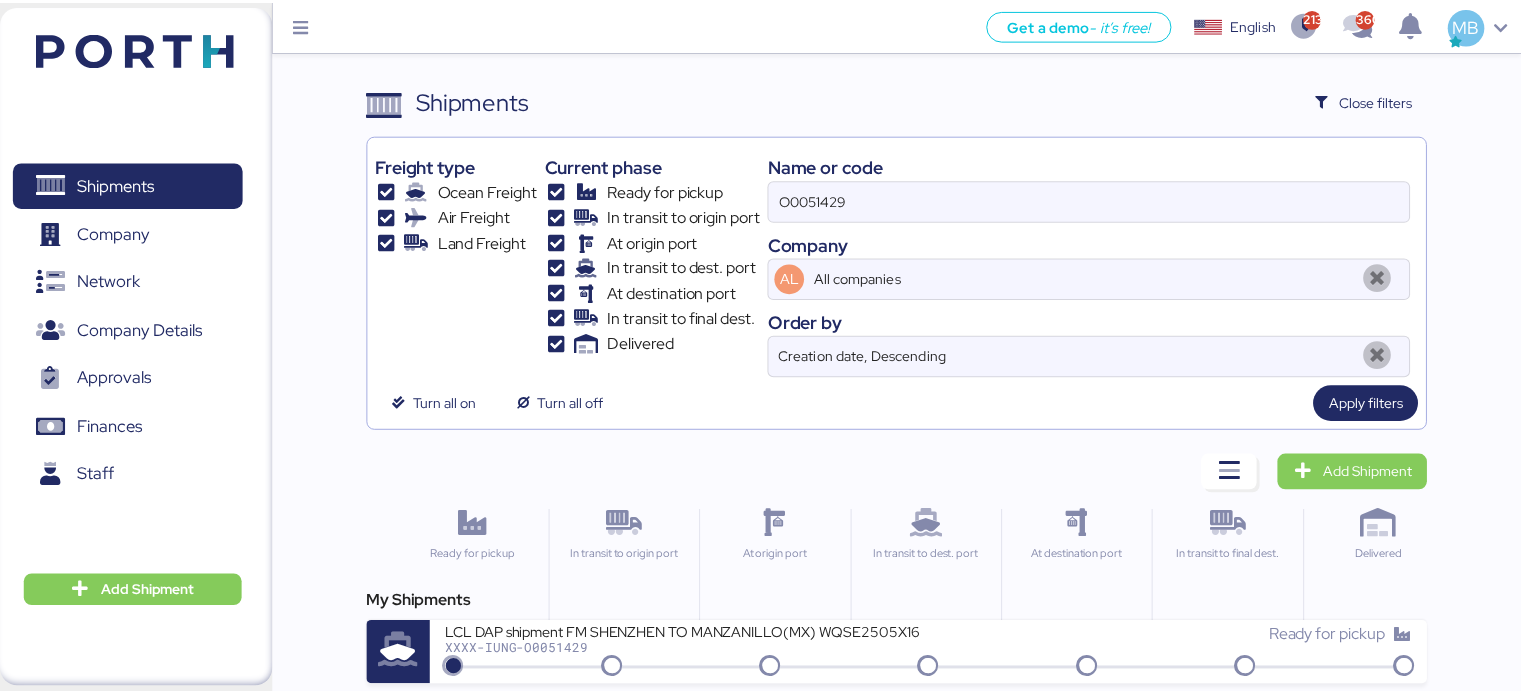scroll, scrollTop: 0, scrollLeft: 0, axis: both 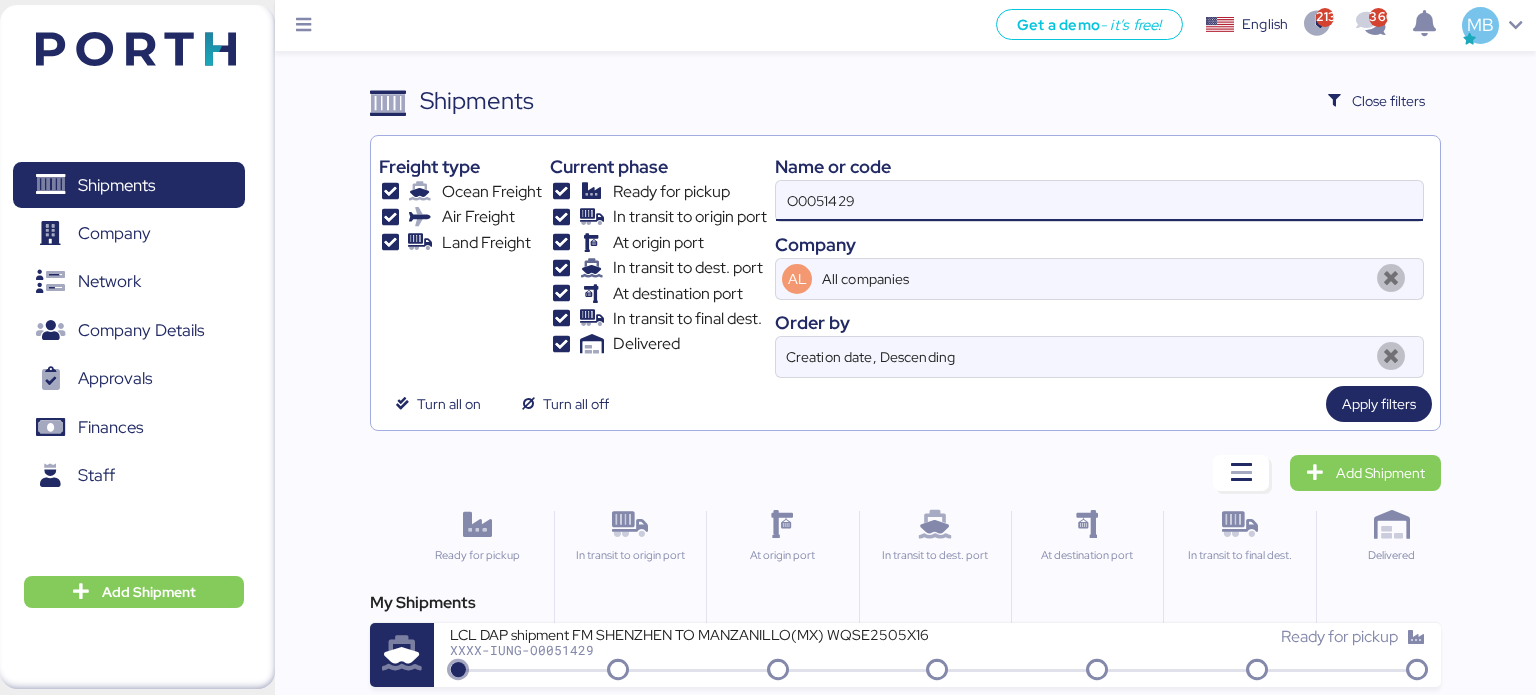 drag, startPoint x: 899, startPoint y: 211, endPoint x: 717, endPoint y: 212, distance: 182.00275 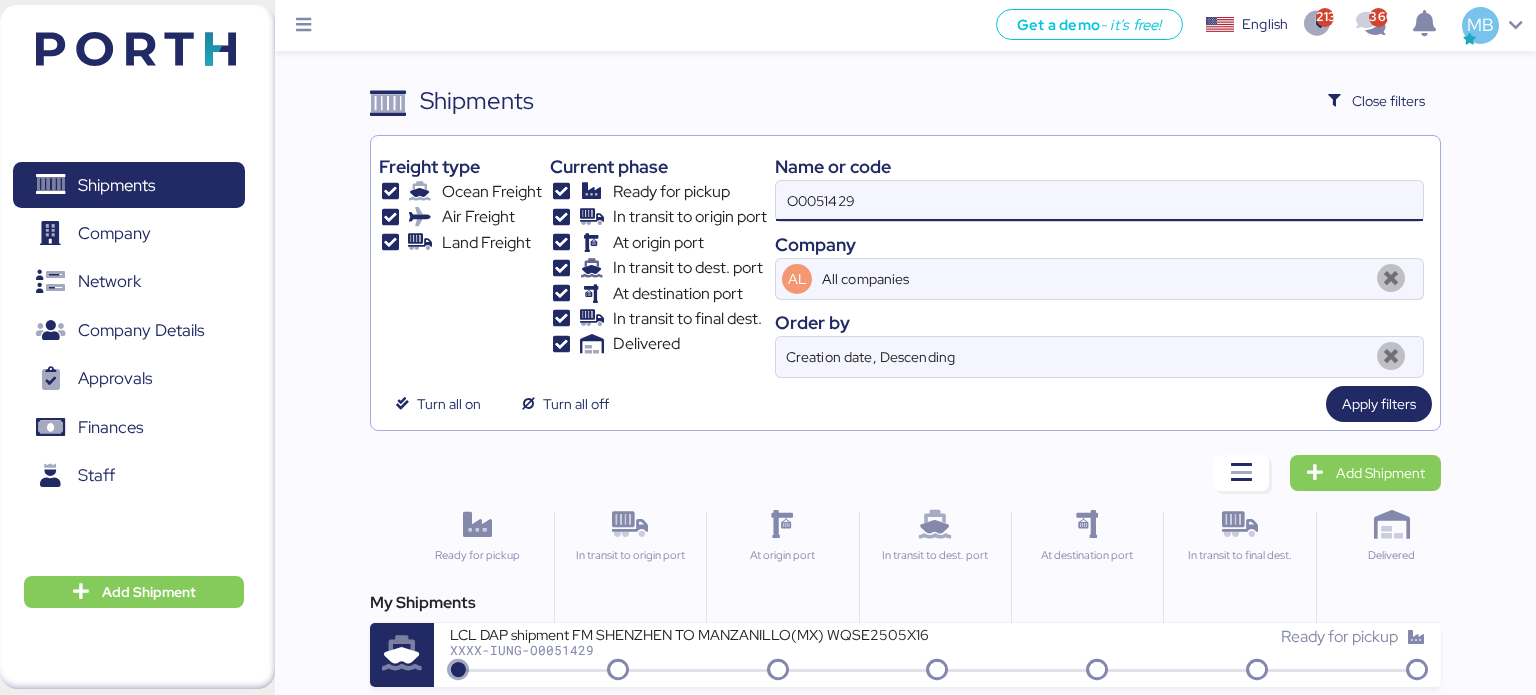 click on "Freight type   Ocean Freight   Air Freight   Land Freight Current phase   Ready for pickup   In transit to origin port   At origin port   In transit to dest. port   At destination port   In transit to final dest.   Delivered Name or code O0051429 Company AL All companies   Order by Creation date, Descending" at bounding box center (906, 261) 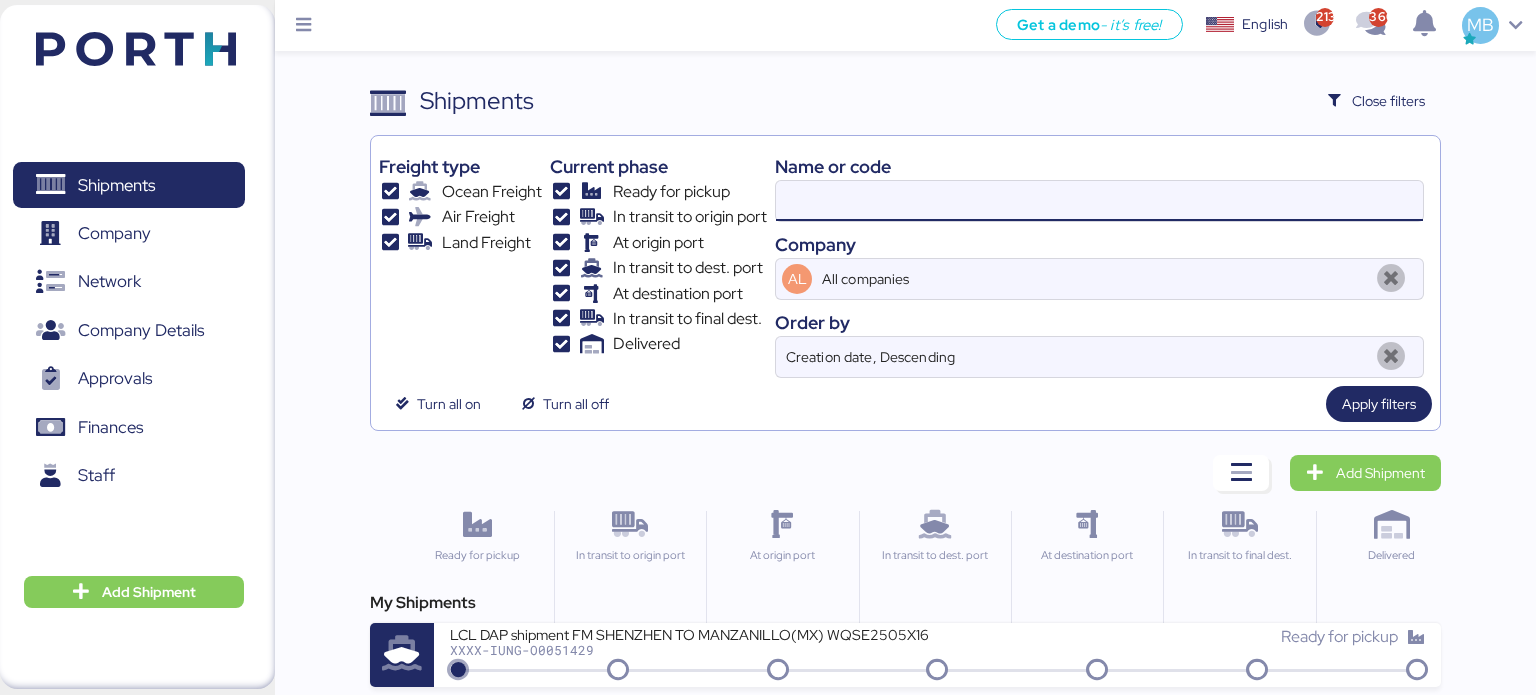 paste on "A0051840" 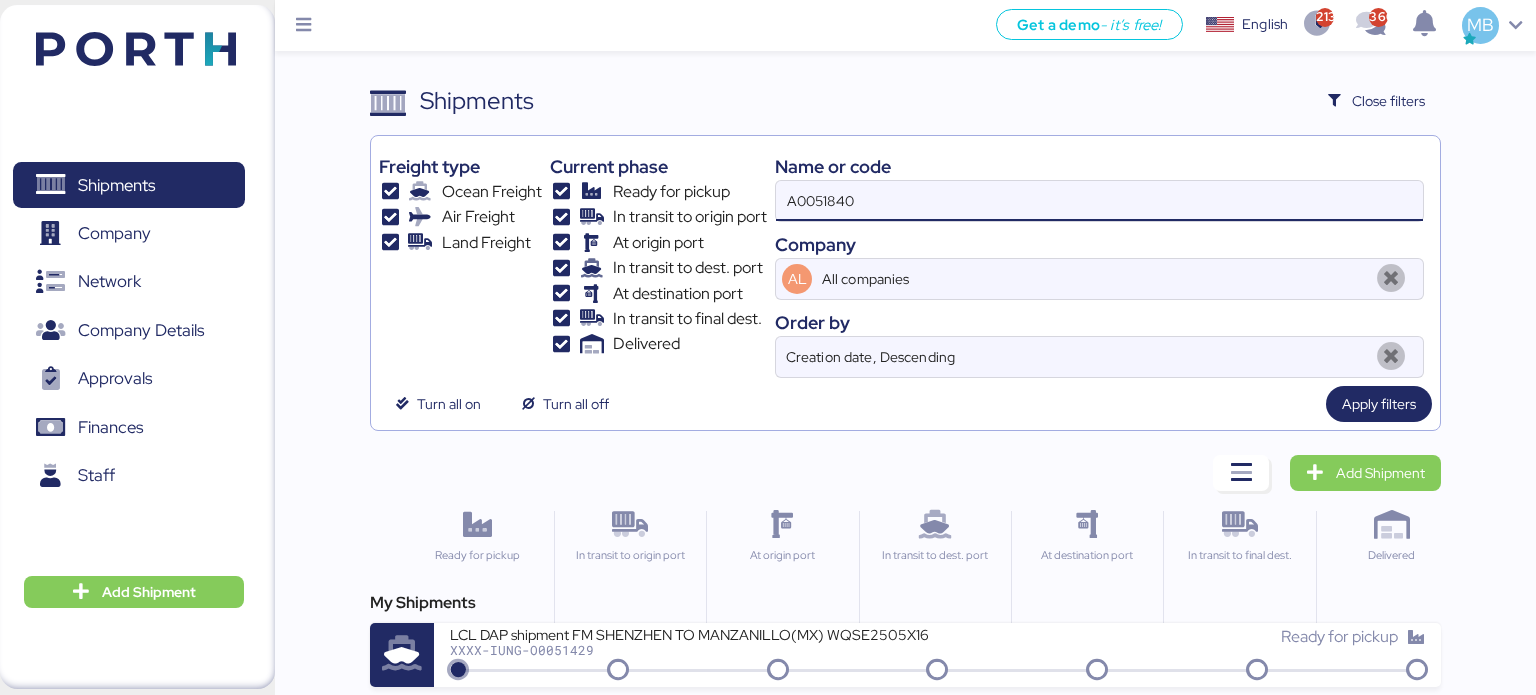 type on "A0051840" 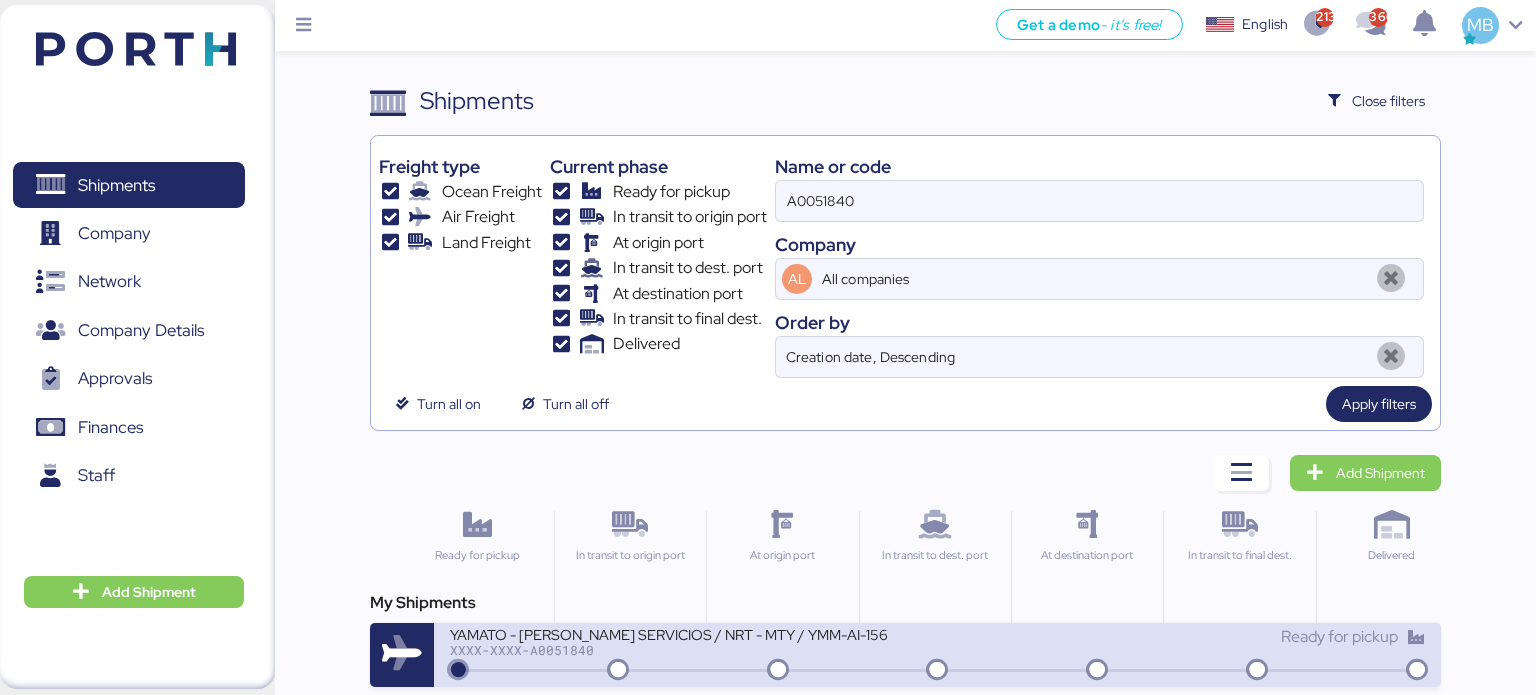 click on "XXXX-XXXX-A0051840" at bounding box center (690, 650) 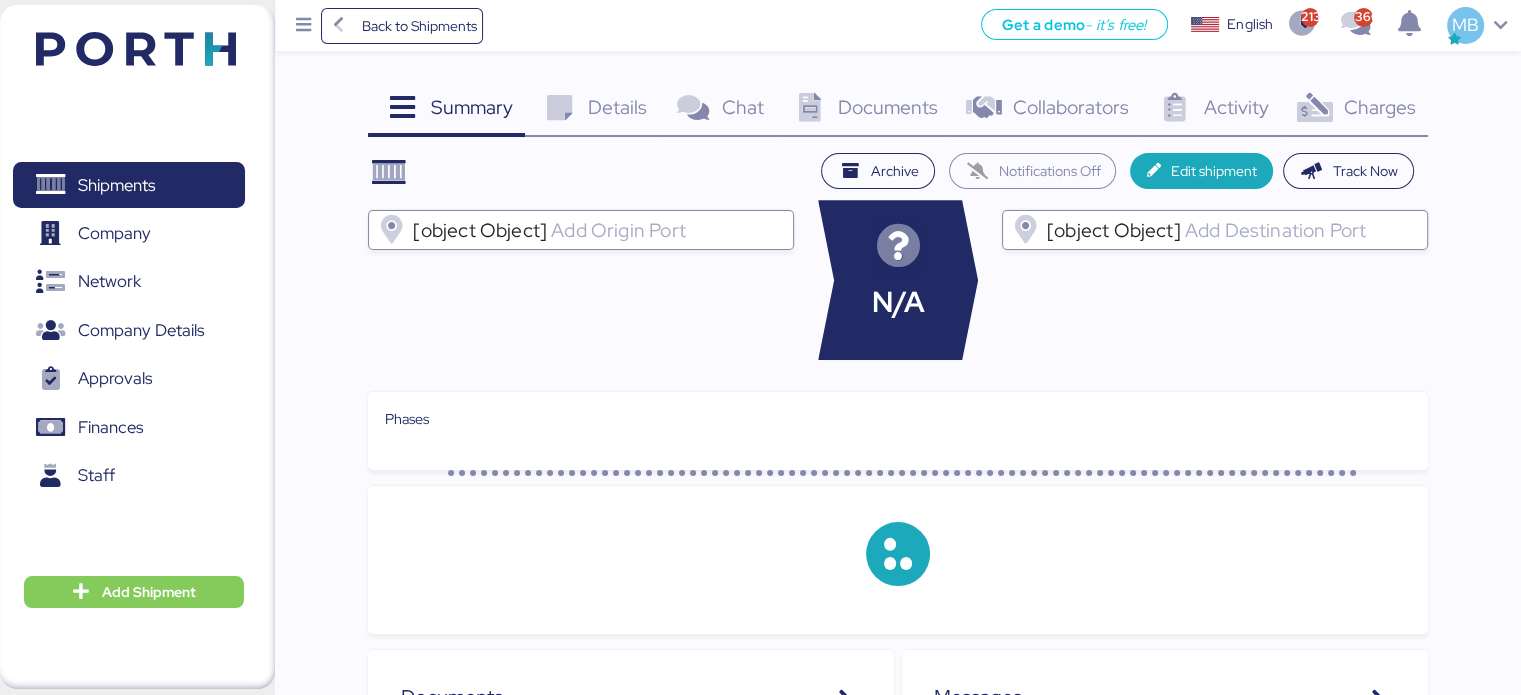 click on "Charges" at bounding box center (1379, 107) 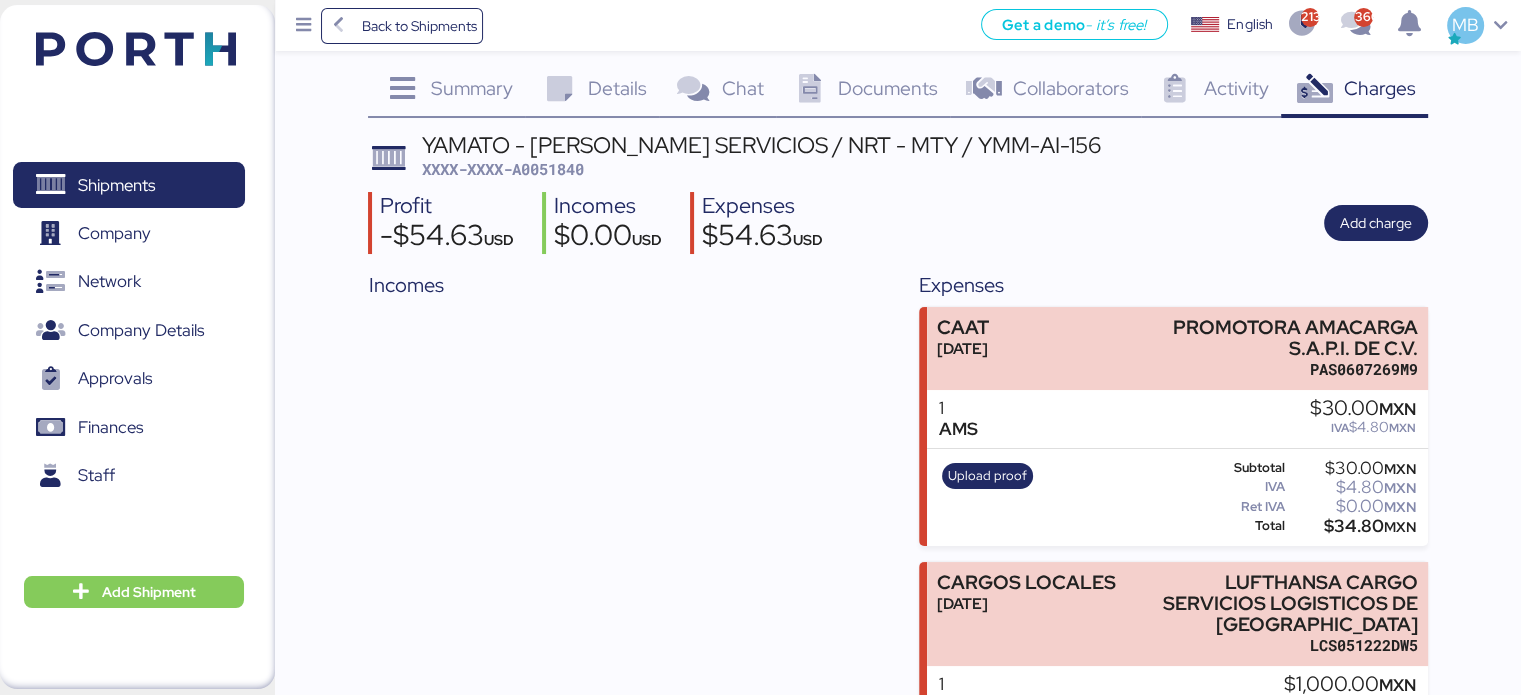 scroll, scrollTop: 0, scrollLeft: 0, axis: both 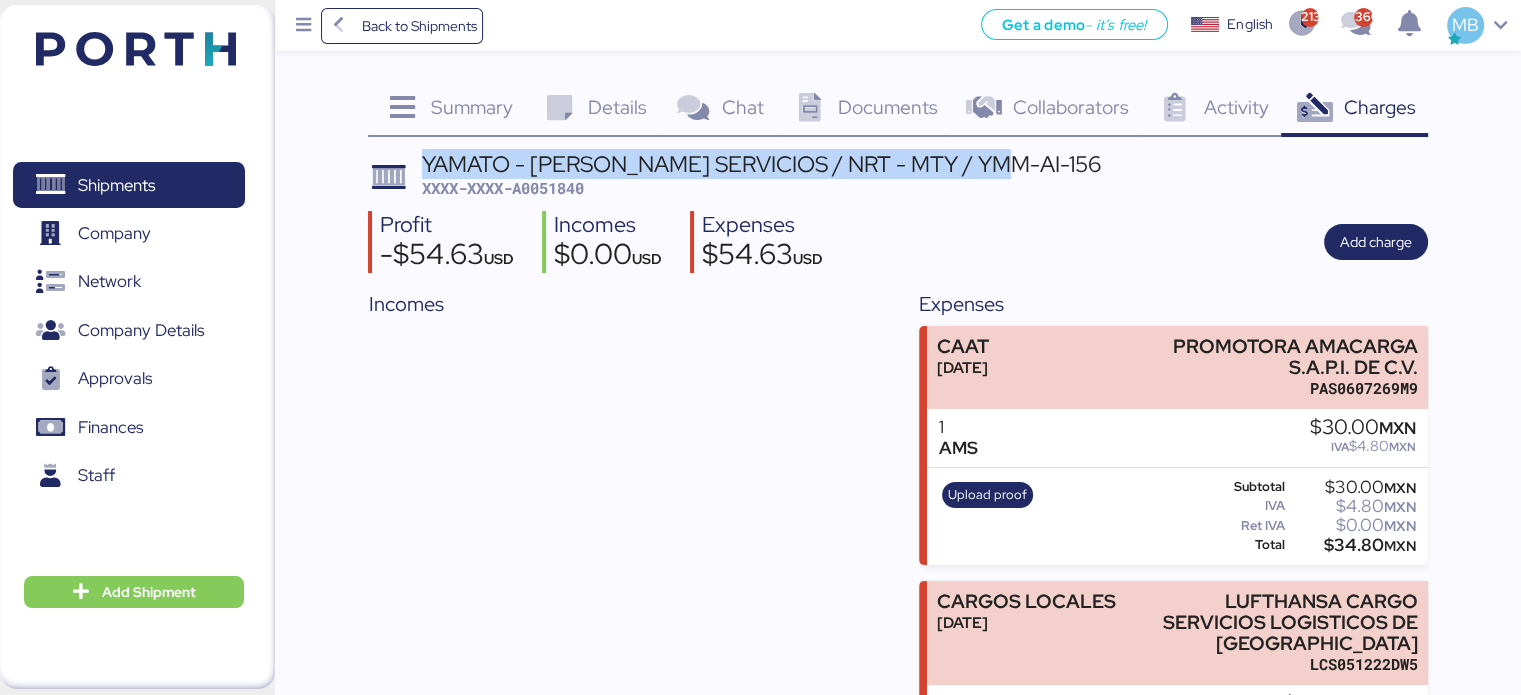 drag, startPoint x: 1000, startPoint y: 165, endPoint x: 421, endPoint y: 163, distance: 579.0035 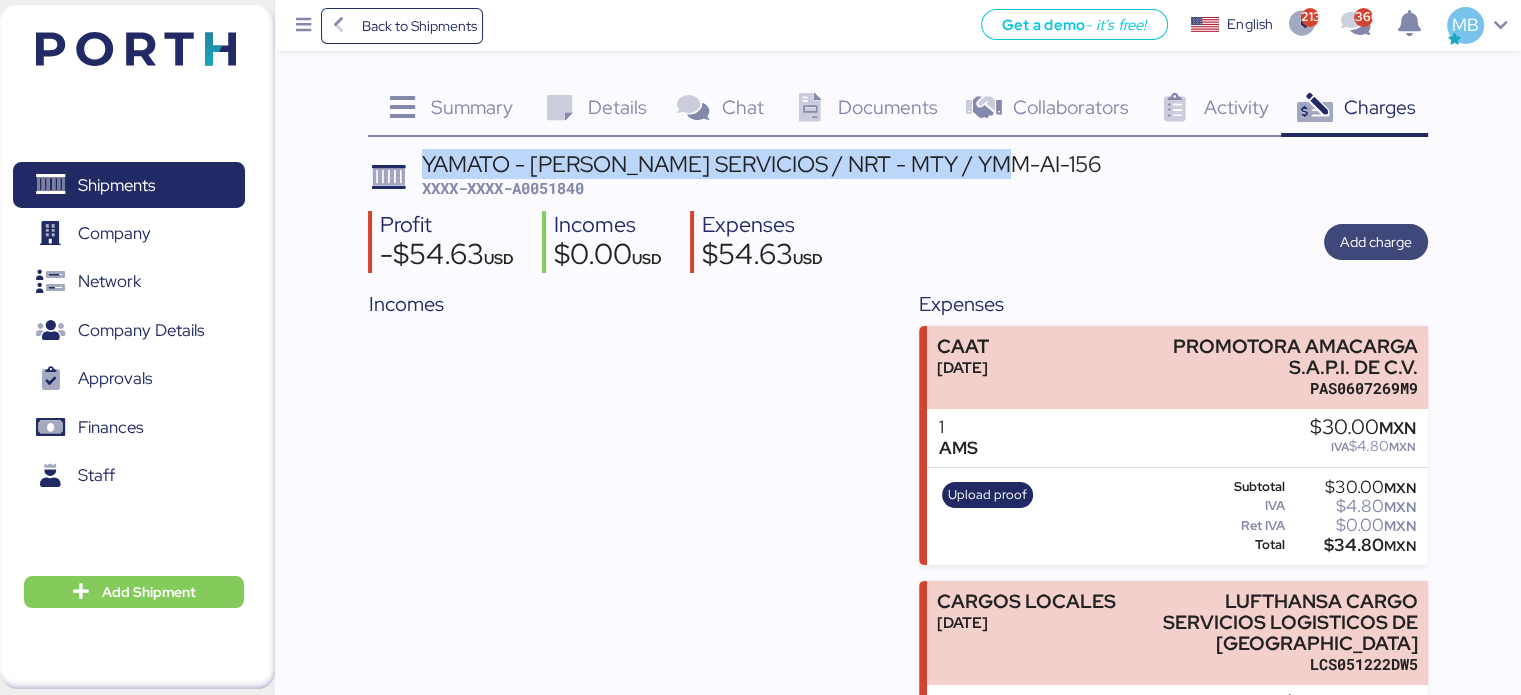 click on "Add charge" at bounding box center (1376, 242) 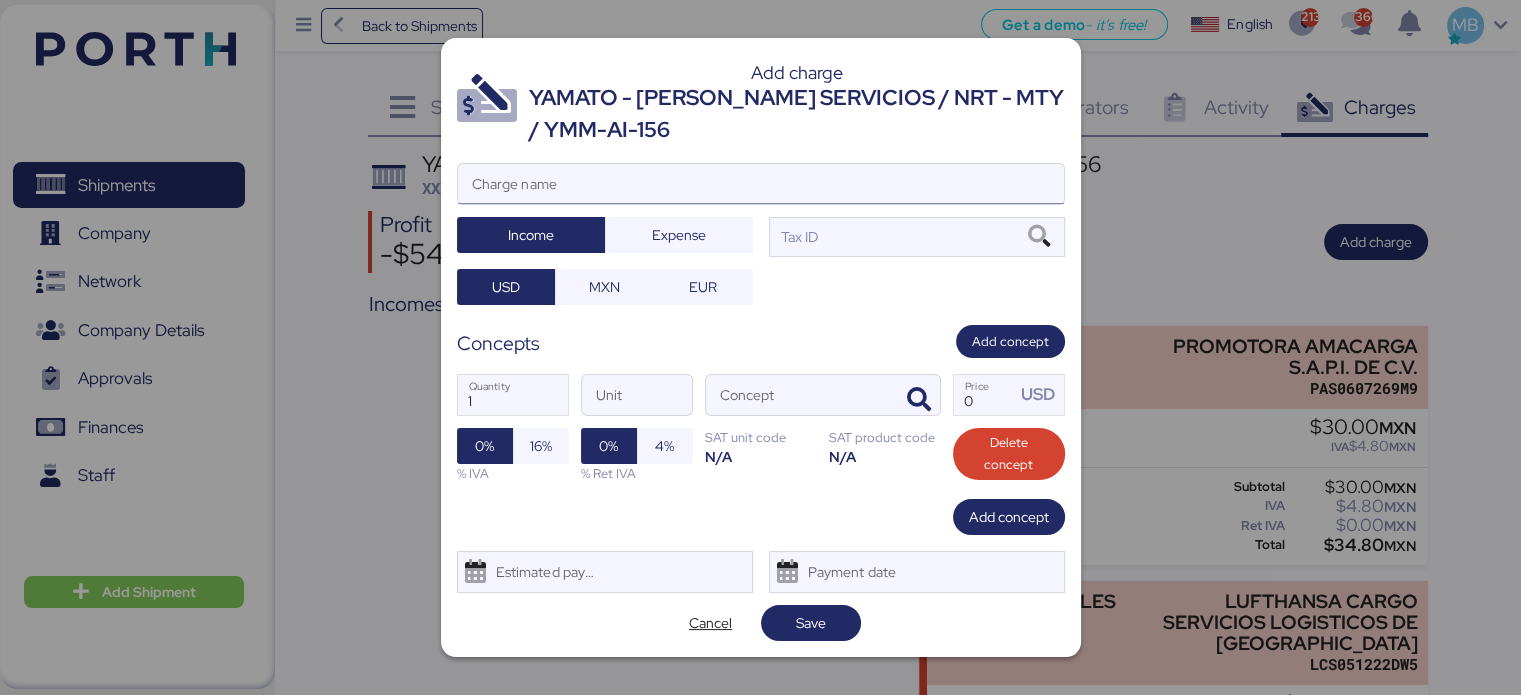 click on "Charge name" at bounding box center [761, 184] 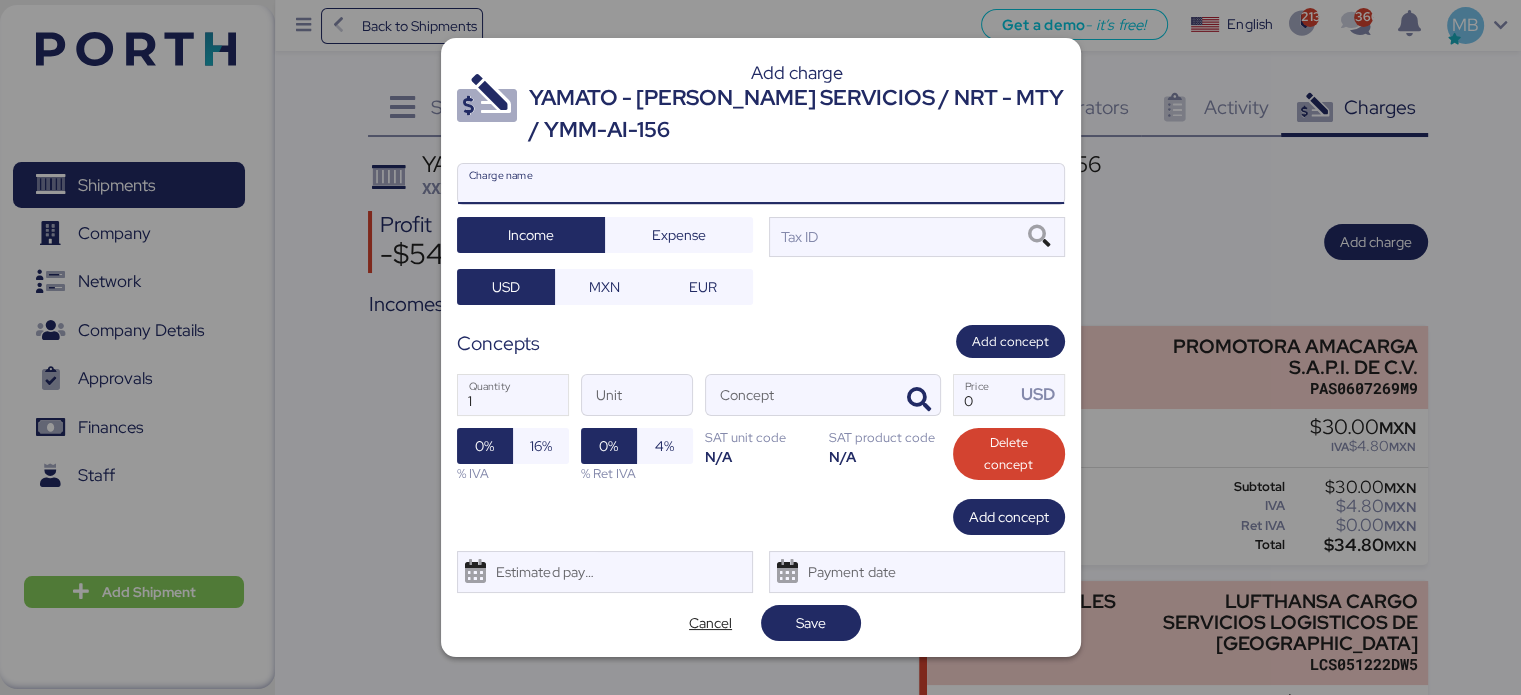 paste on "YAMATO - [PERSON_NAME] SERVICIOS / NRT - MTY / YMM-AI-156" 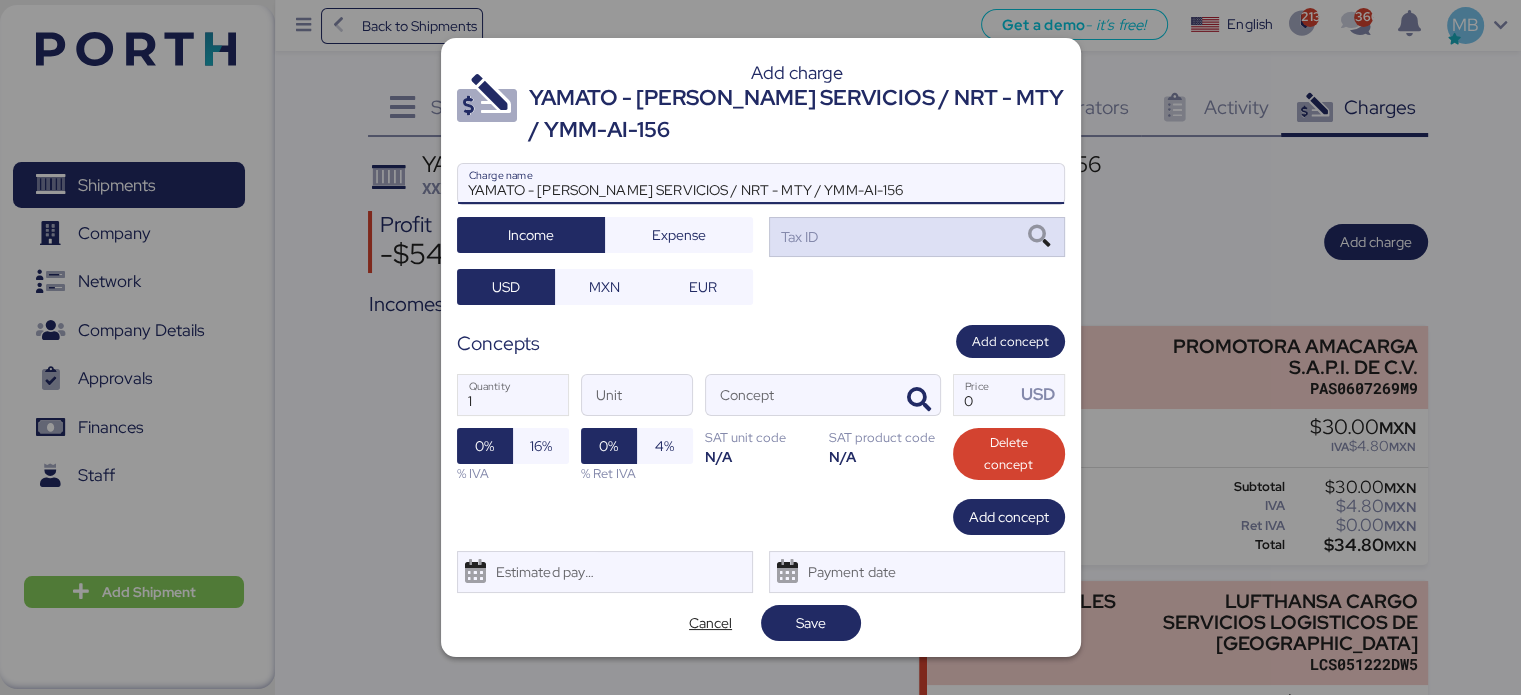 type on "YAMATO - [PERSON_NAME] SERVICIOS / NRT - MTY / YMM-AI-156" 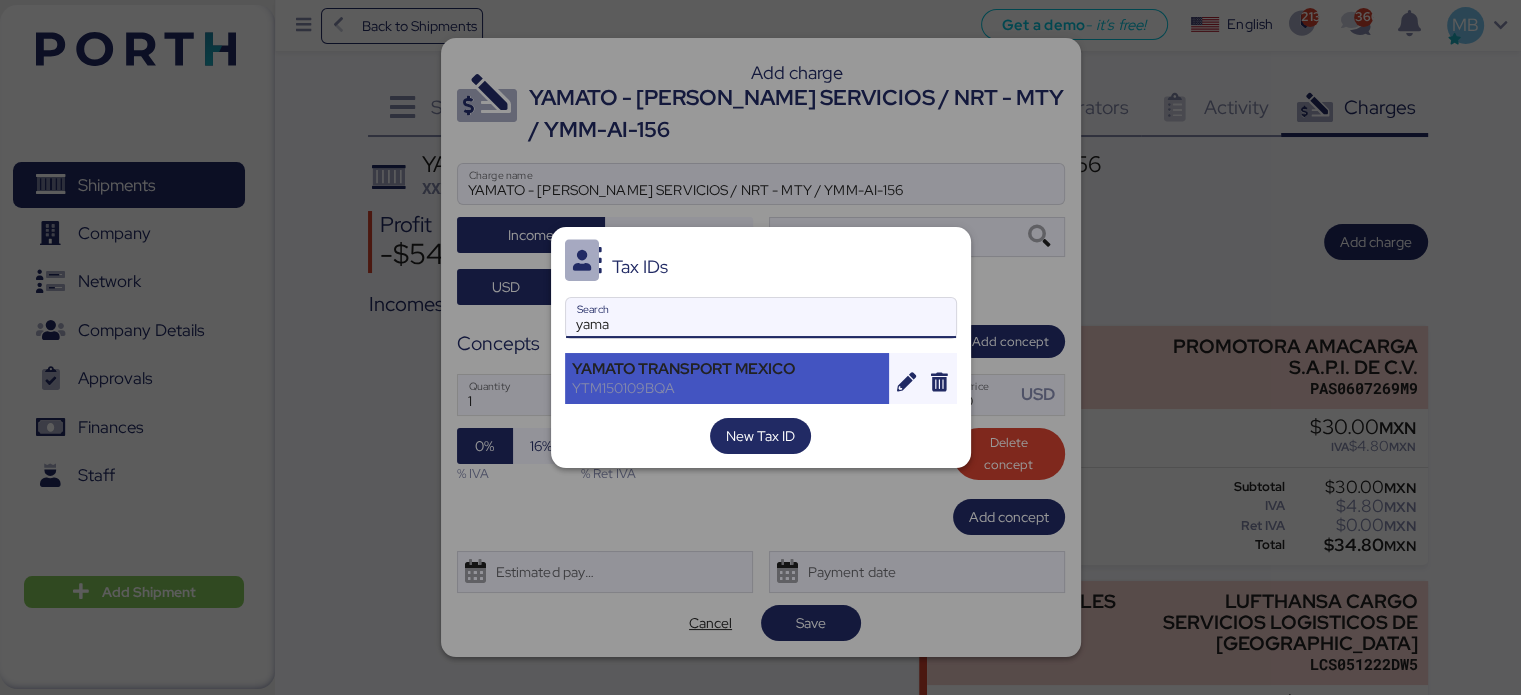 type on "yama" 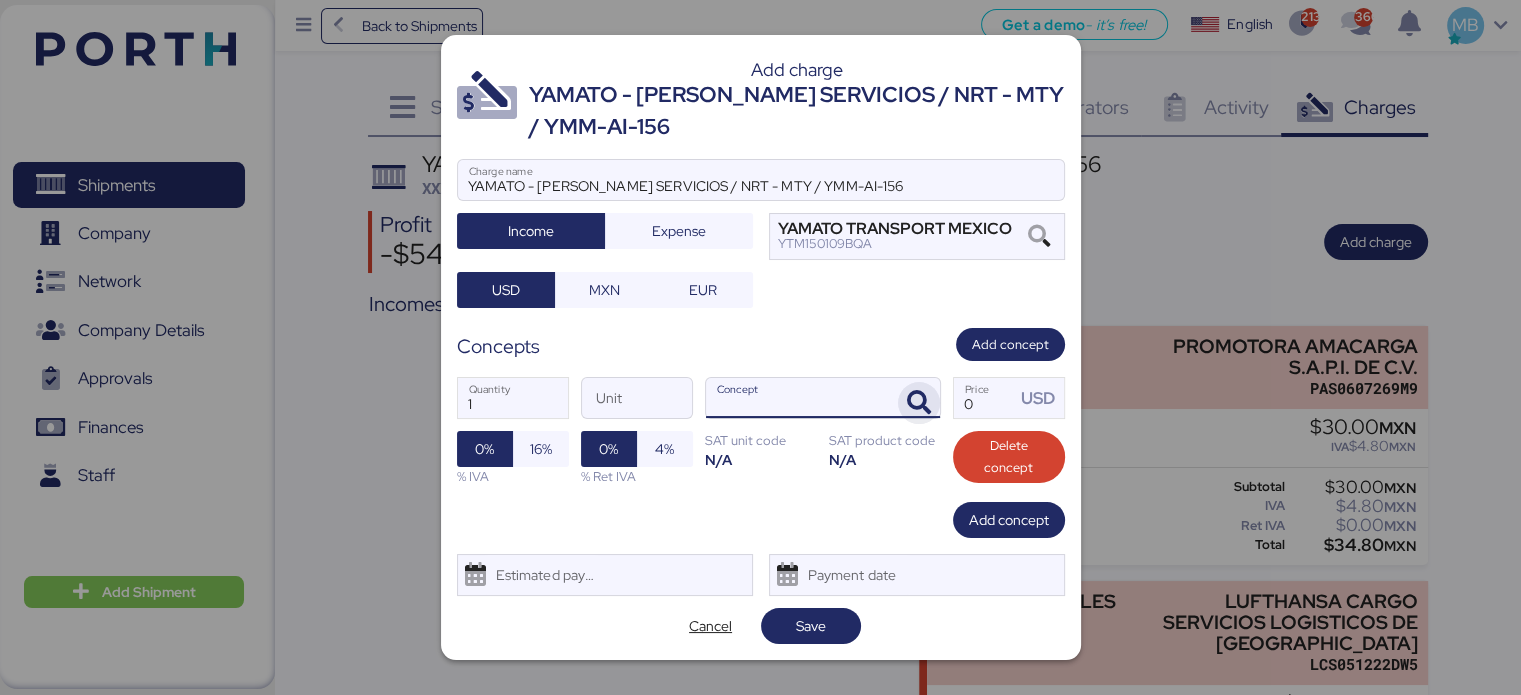 click at bounding box center (919, 403) 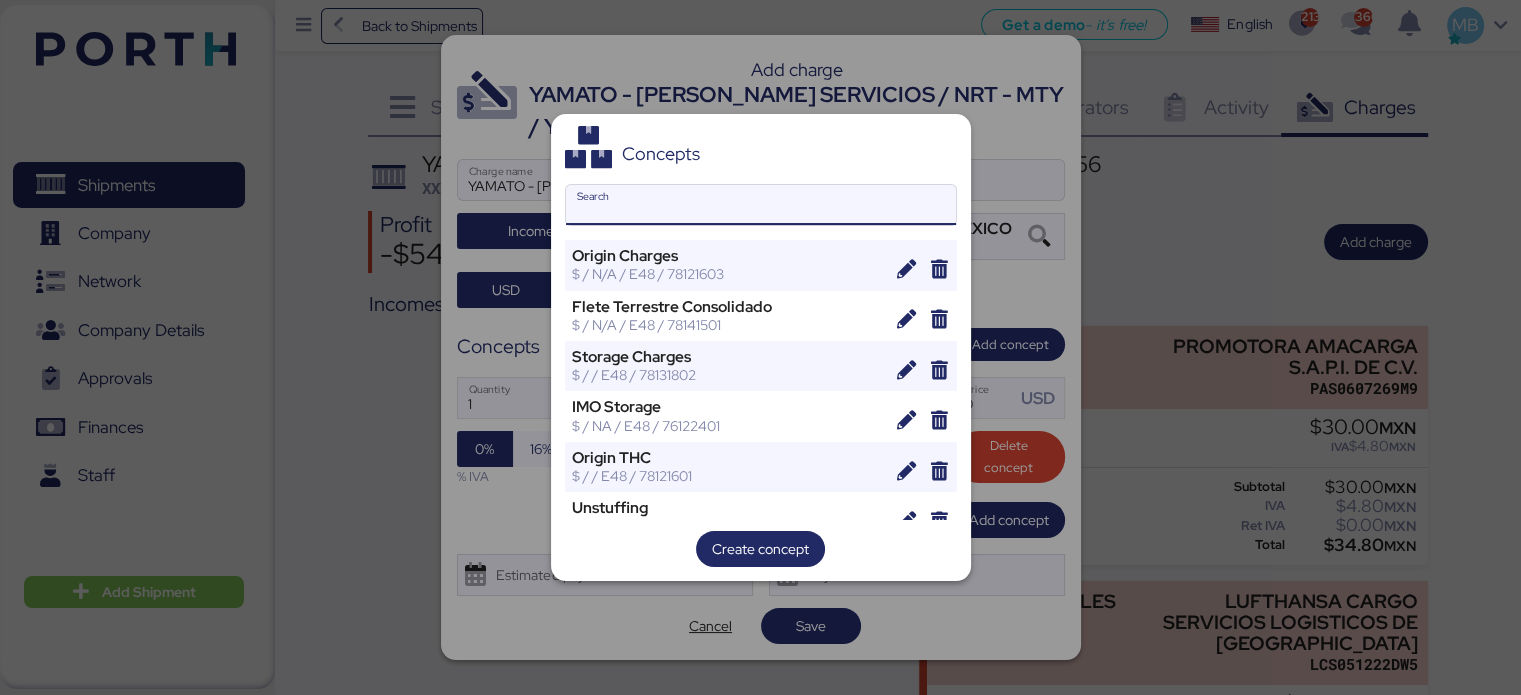 click on "Search" at bounding box center [761, 205] 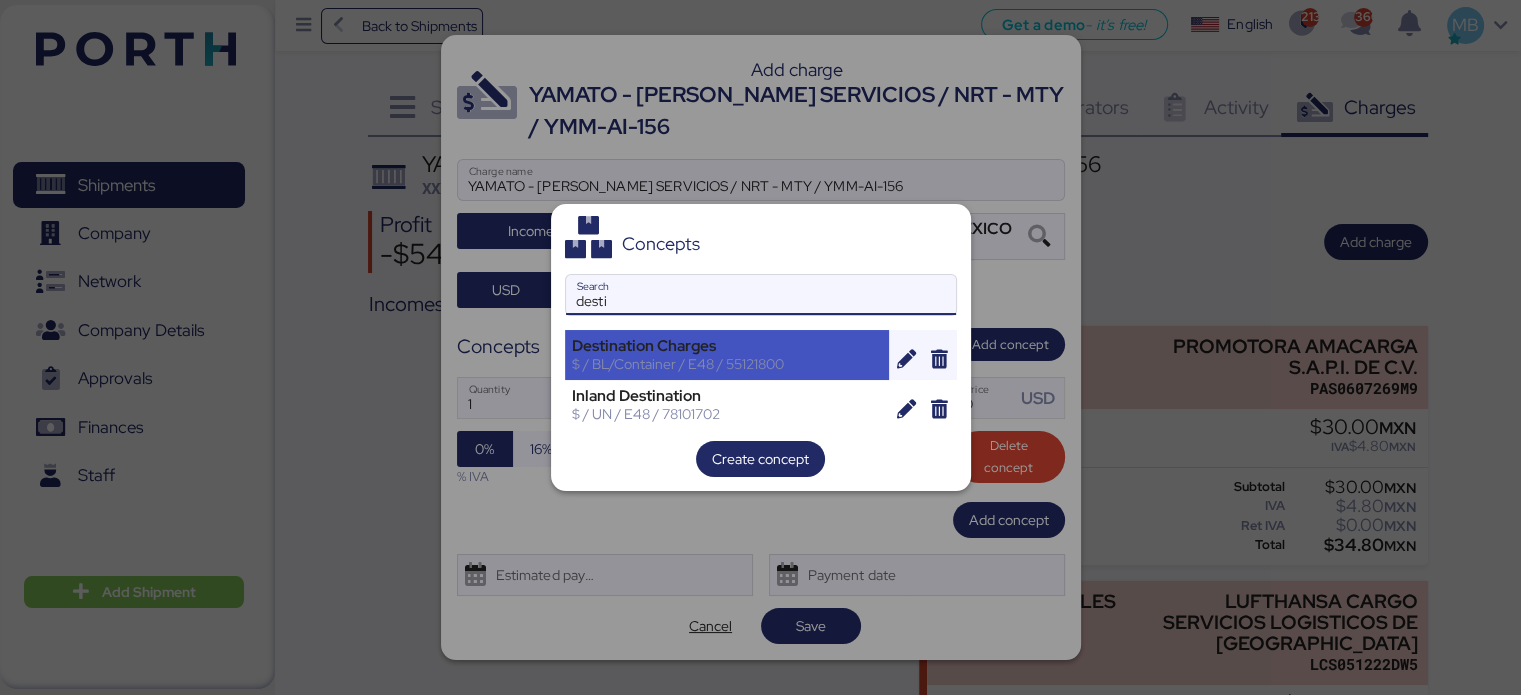type on "desti" 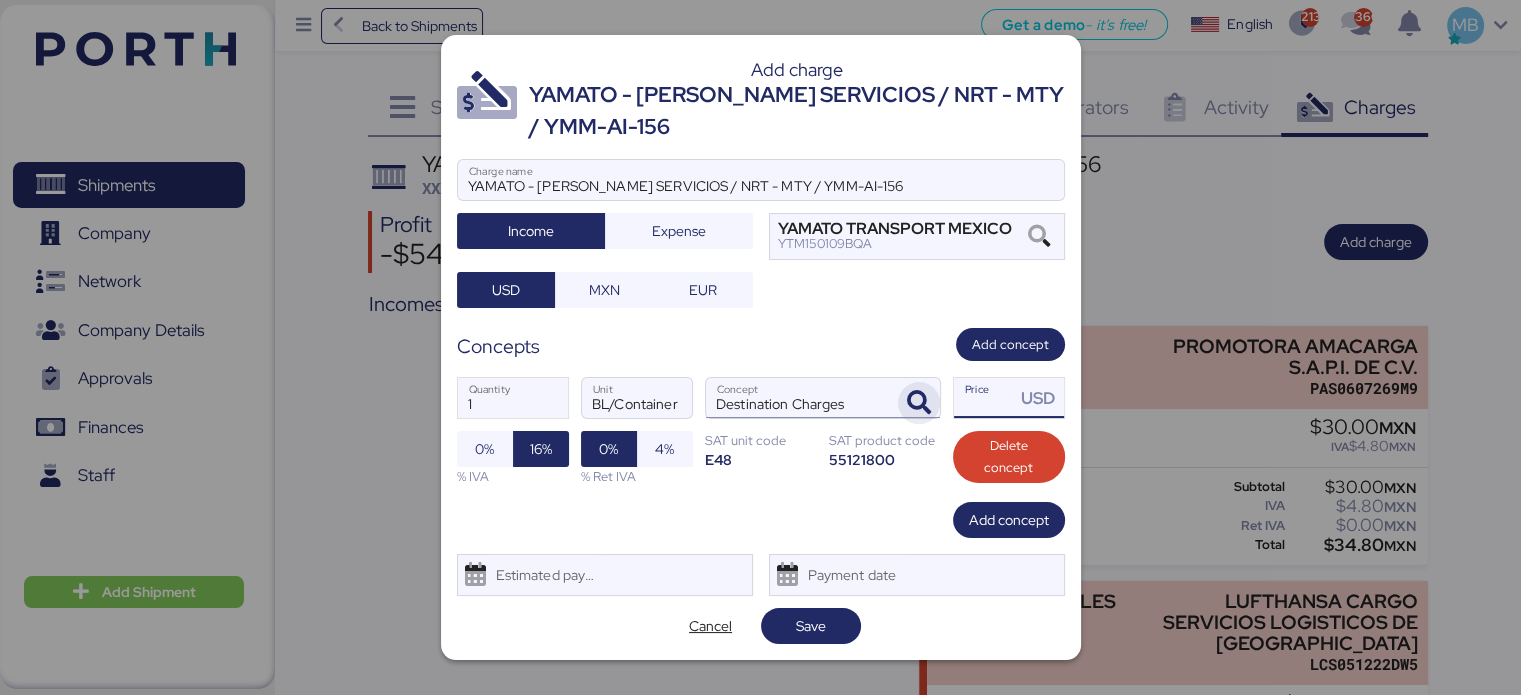 drag, startPoint x: 974, startPoint y: 399, endPoint x: 930, endPoint y: 403, distance: 44.181442 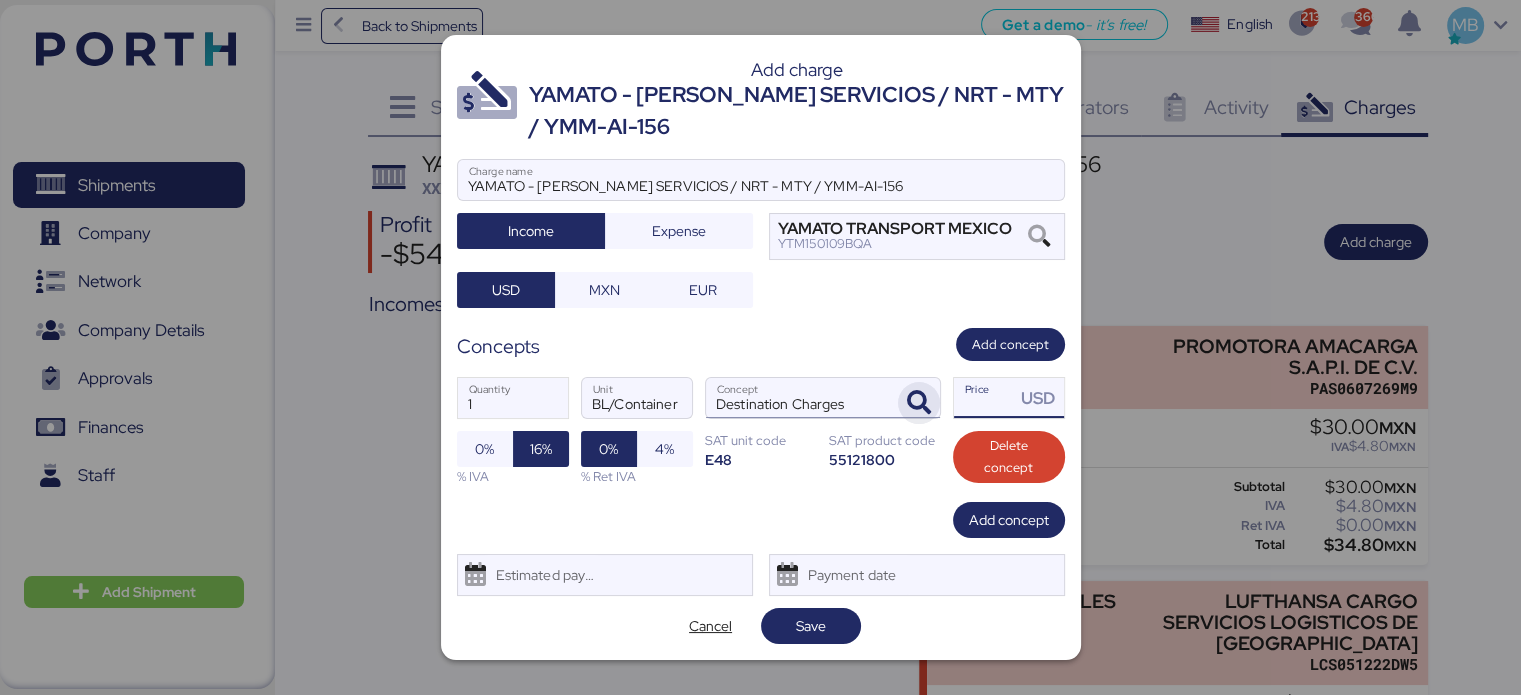 click on "1 Quantity BL/Container Unit Destination Charges Concept   Price USD 0% 16% % IVA 0% 4% % Ret IVA SAT unit code E48 SAT product code 55121800 Delete concept" at bounding box center (761, 431) 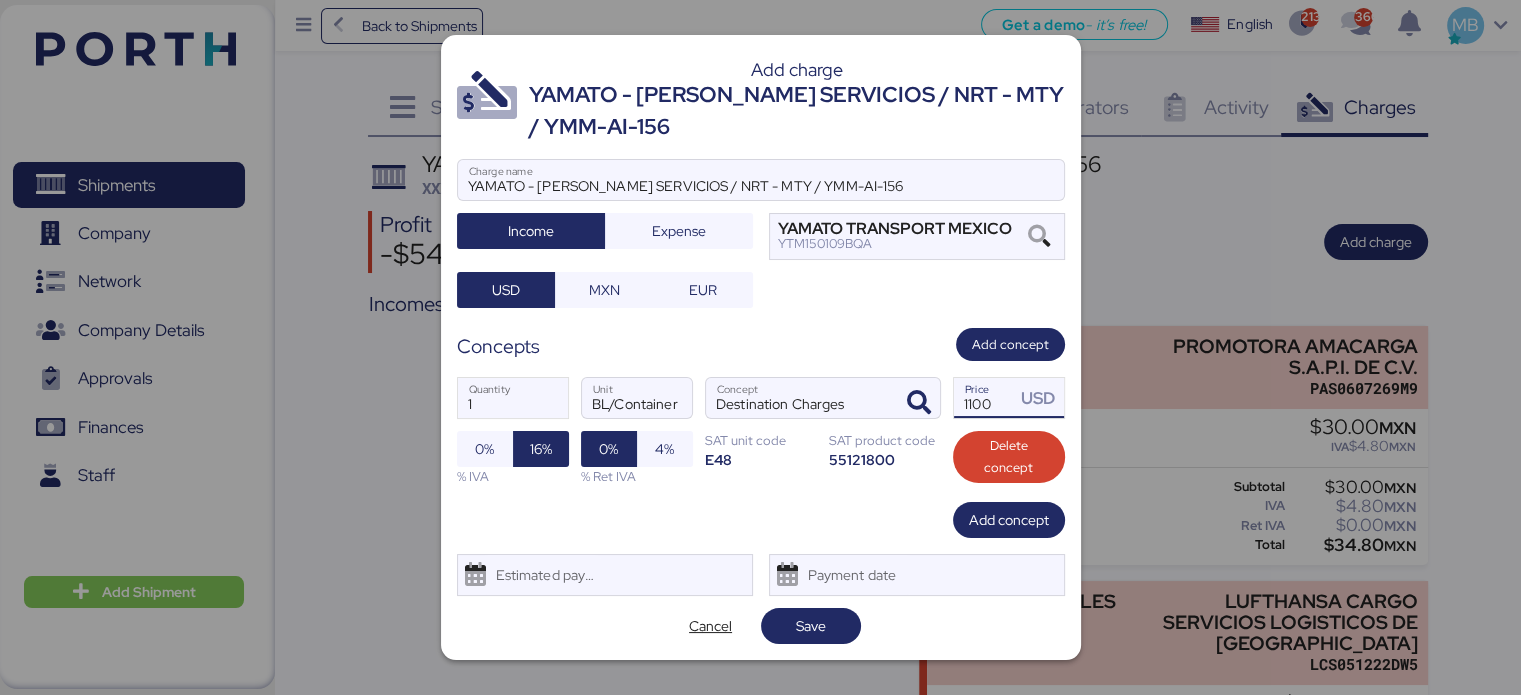 type on "1100" 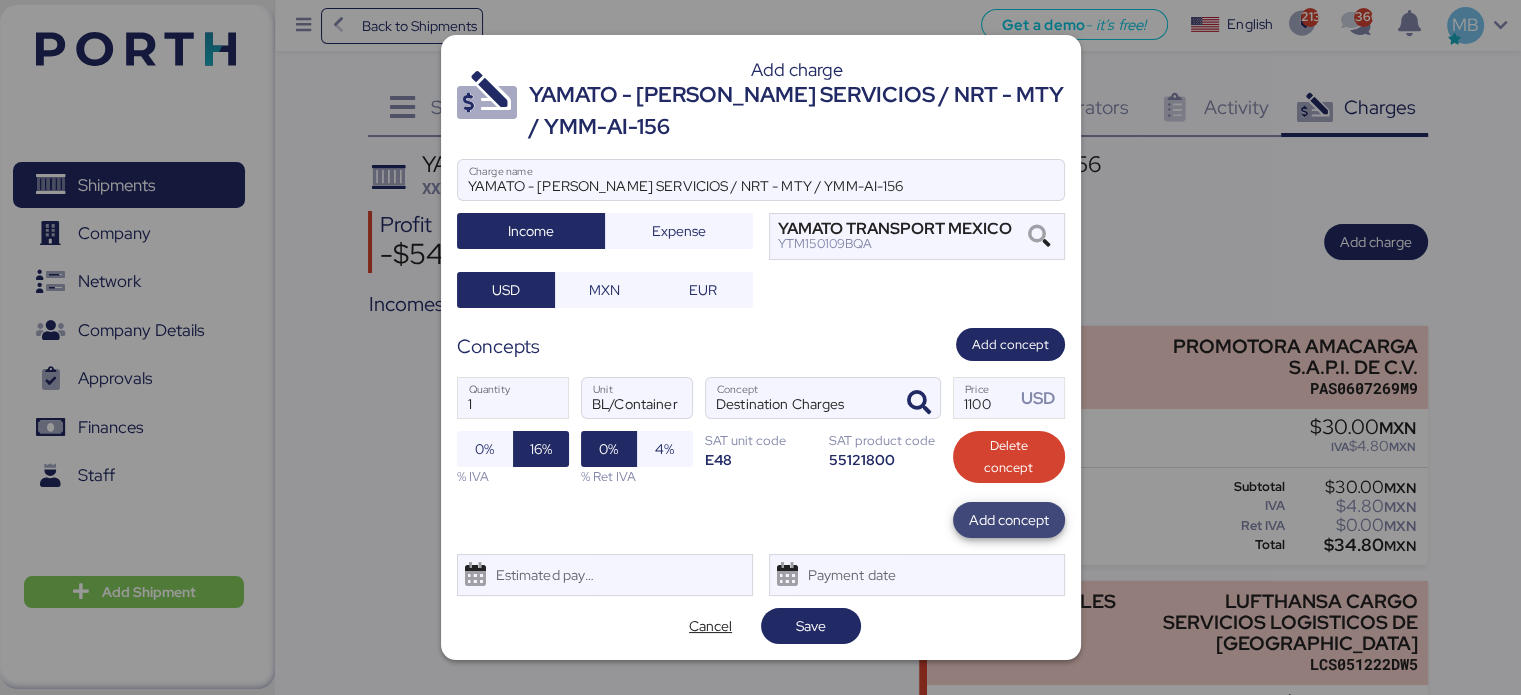 click on "Add concept" at bounding box center [1009, 520] 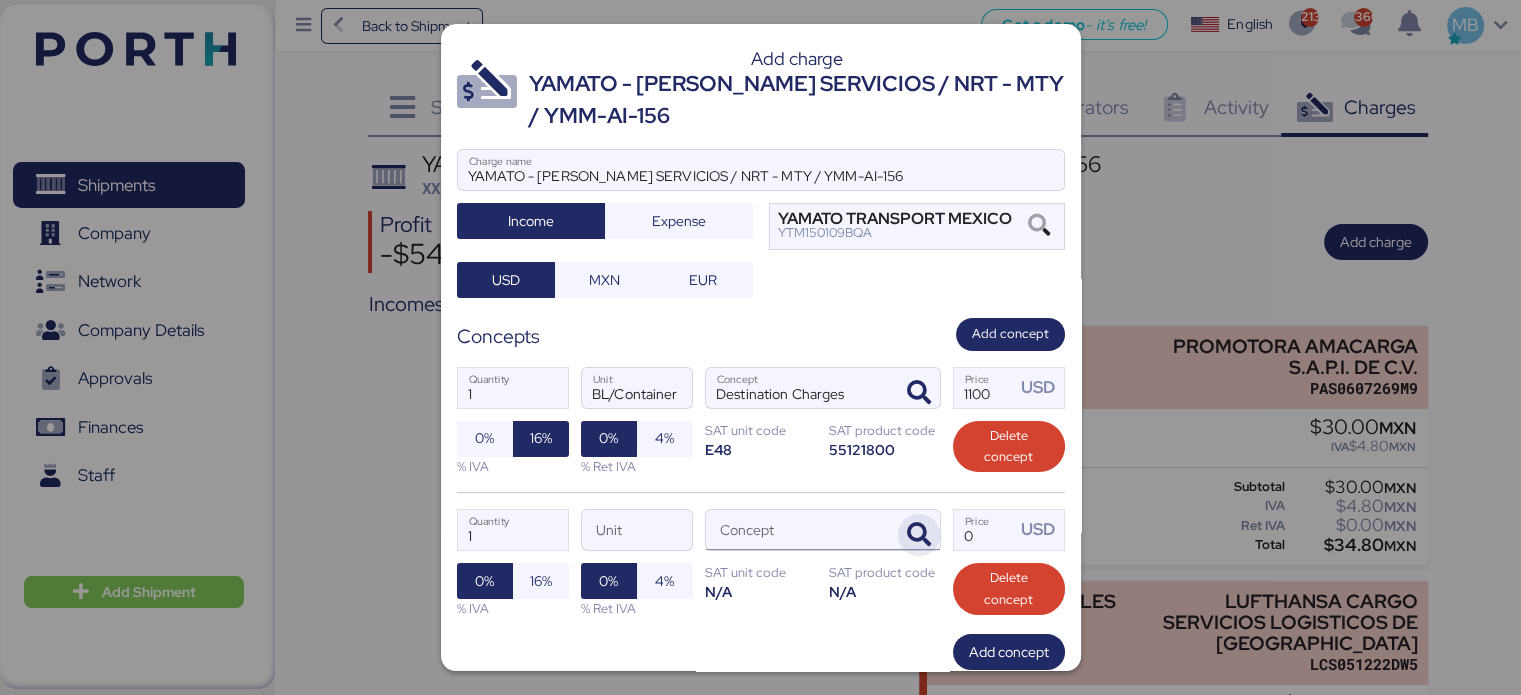 click at bounding box center [919, 535] 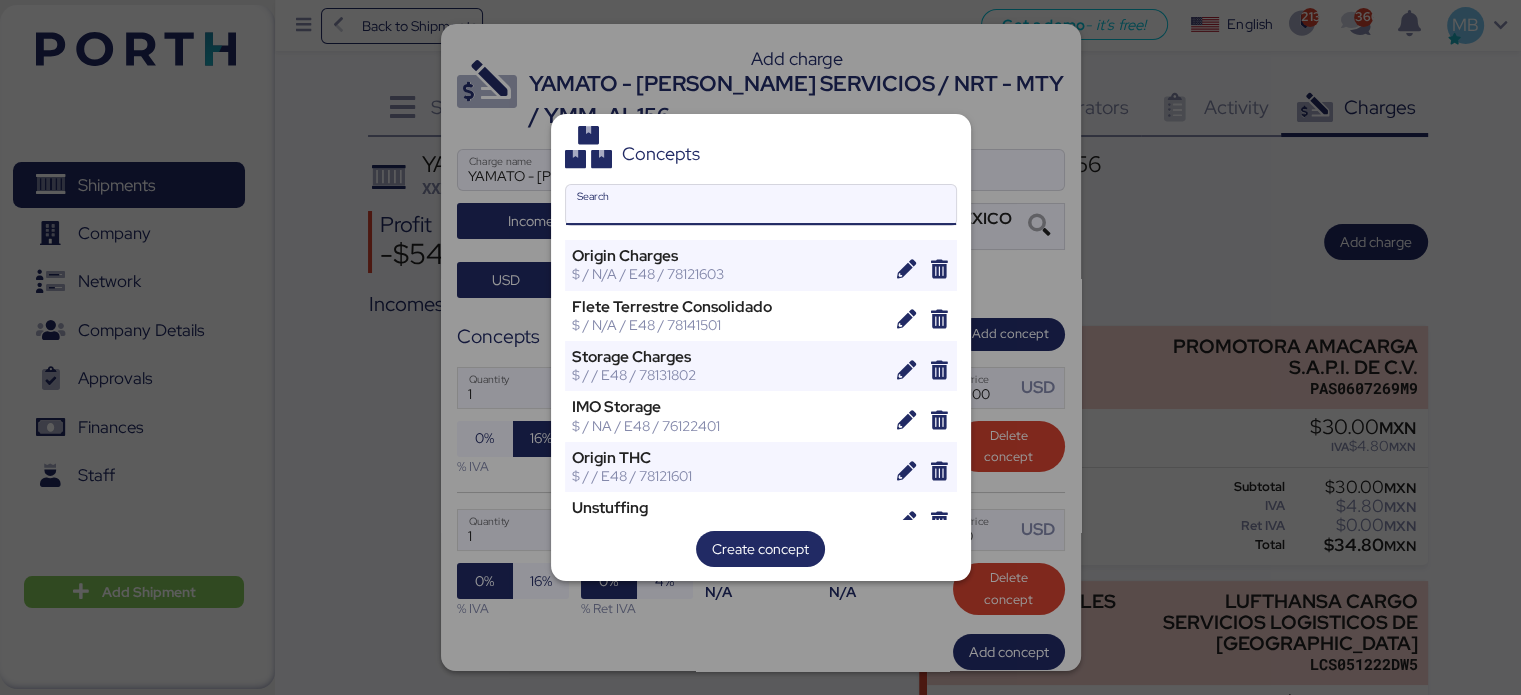 click on "Search" at bounding box center [761, 205] 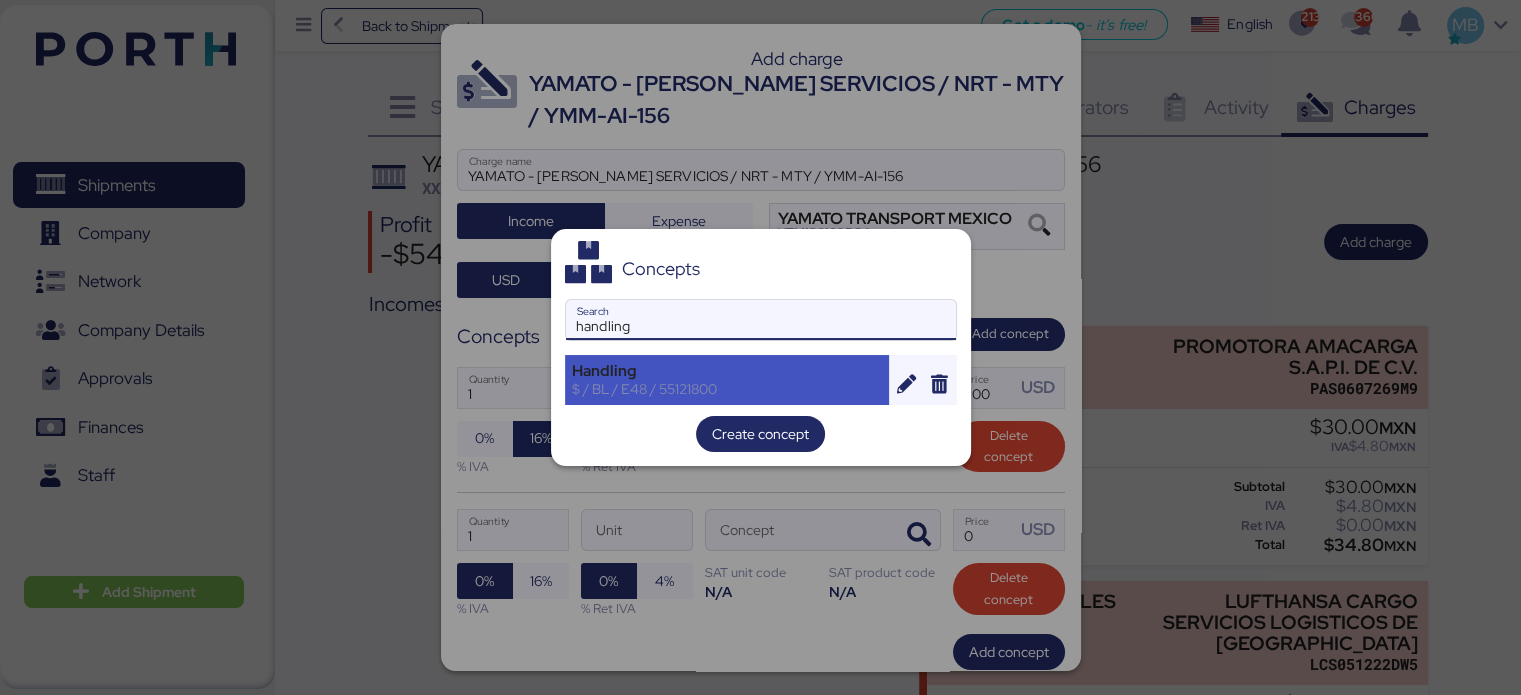 type on "handling" 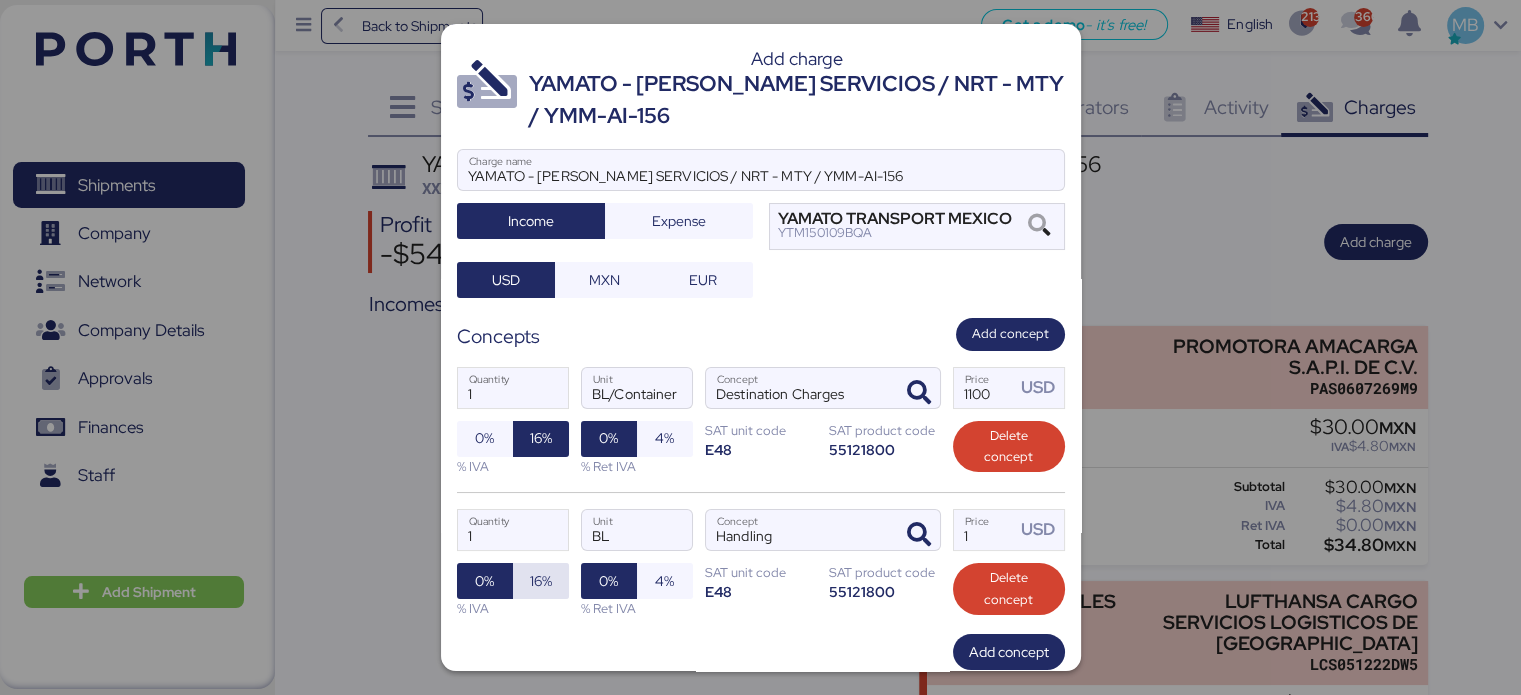 click on "16%" at bounding box center [541, 581] 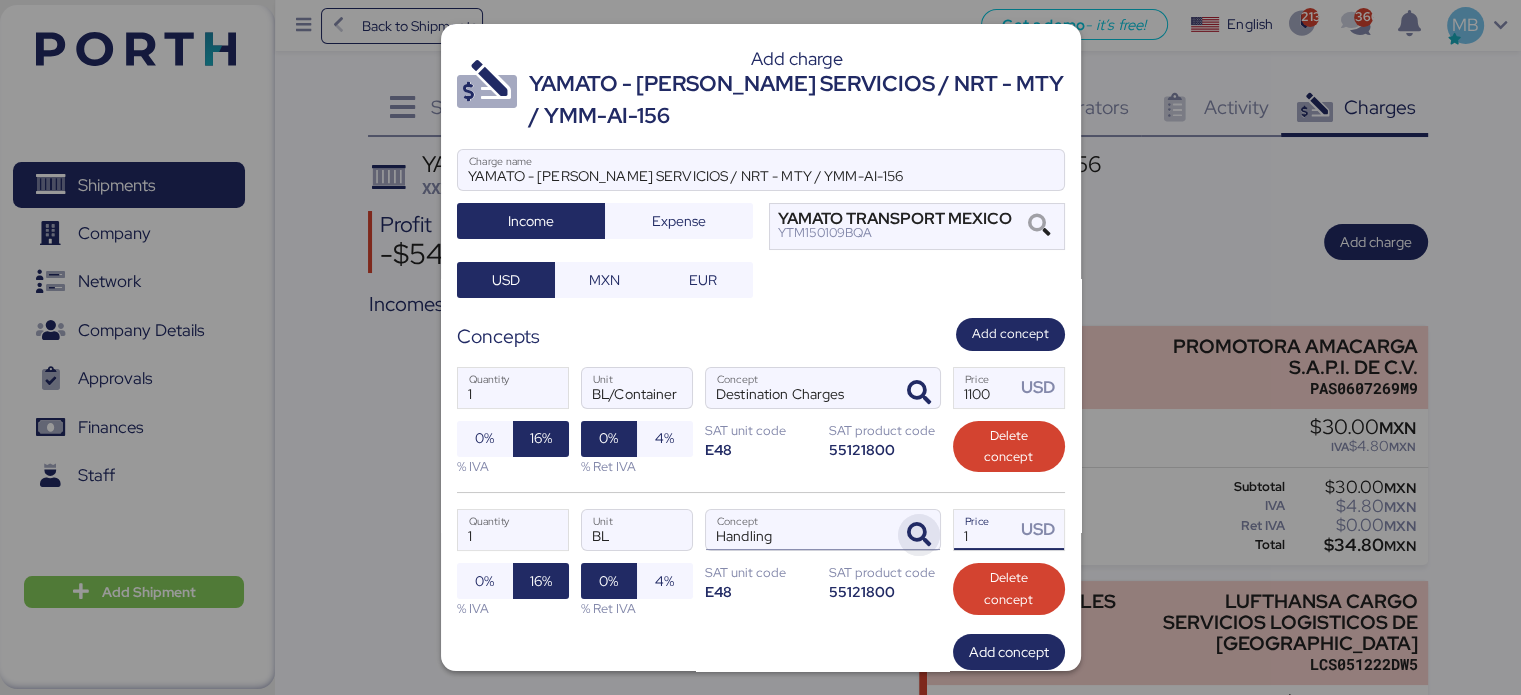 drag, startPoint x: 968, startPoint y: 537, endPoint x: 904, endPoint y: 532, distance: 64.195015 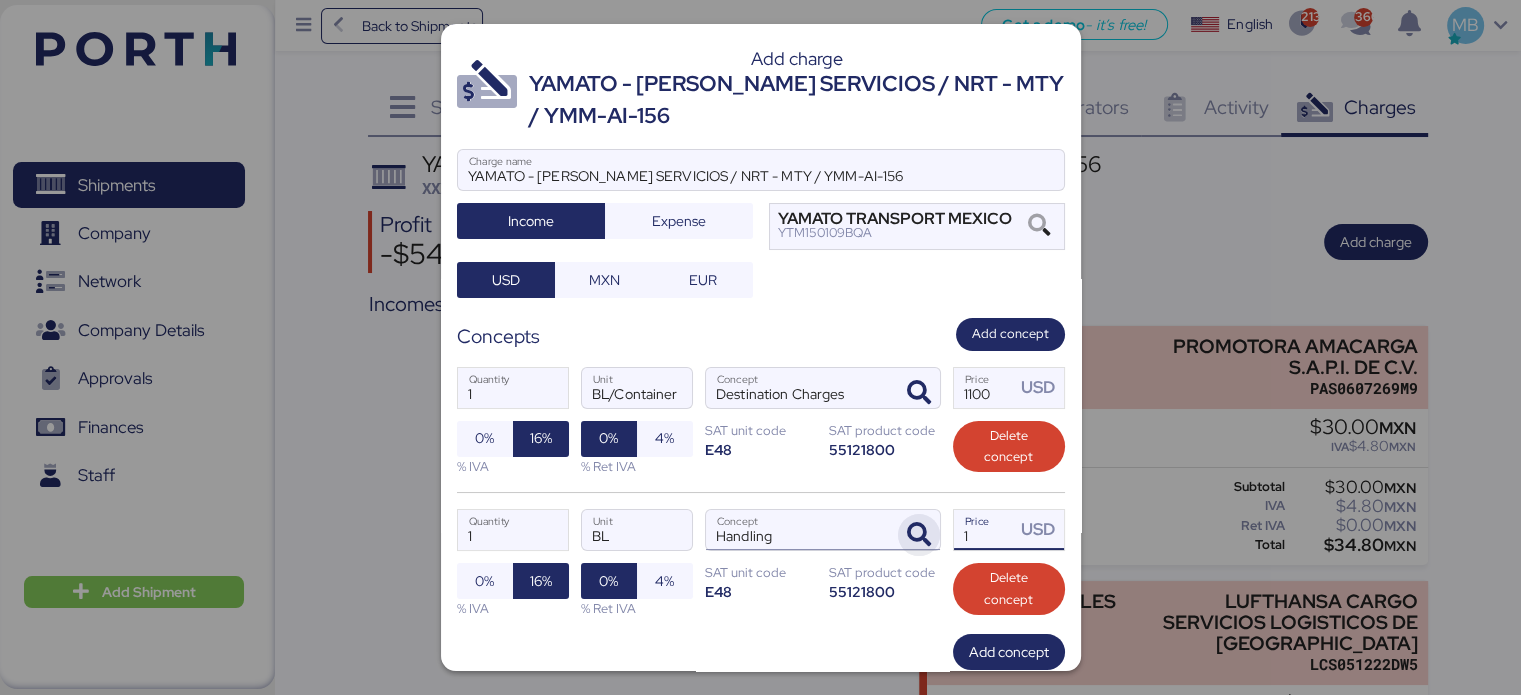 click on "1 Quantity BL Unit Handling Concept   1 Price USD 0% 16% % IVA 0% 4% % Ret IVA SAT unit code E48 SAT product code 55121800 Delete concept" at bounding box center (761, 563) 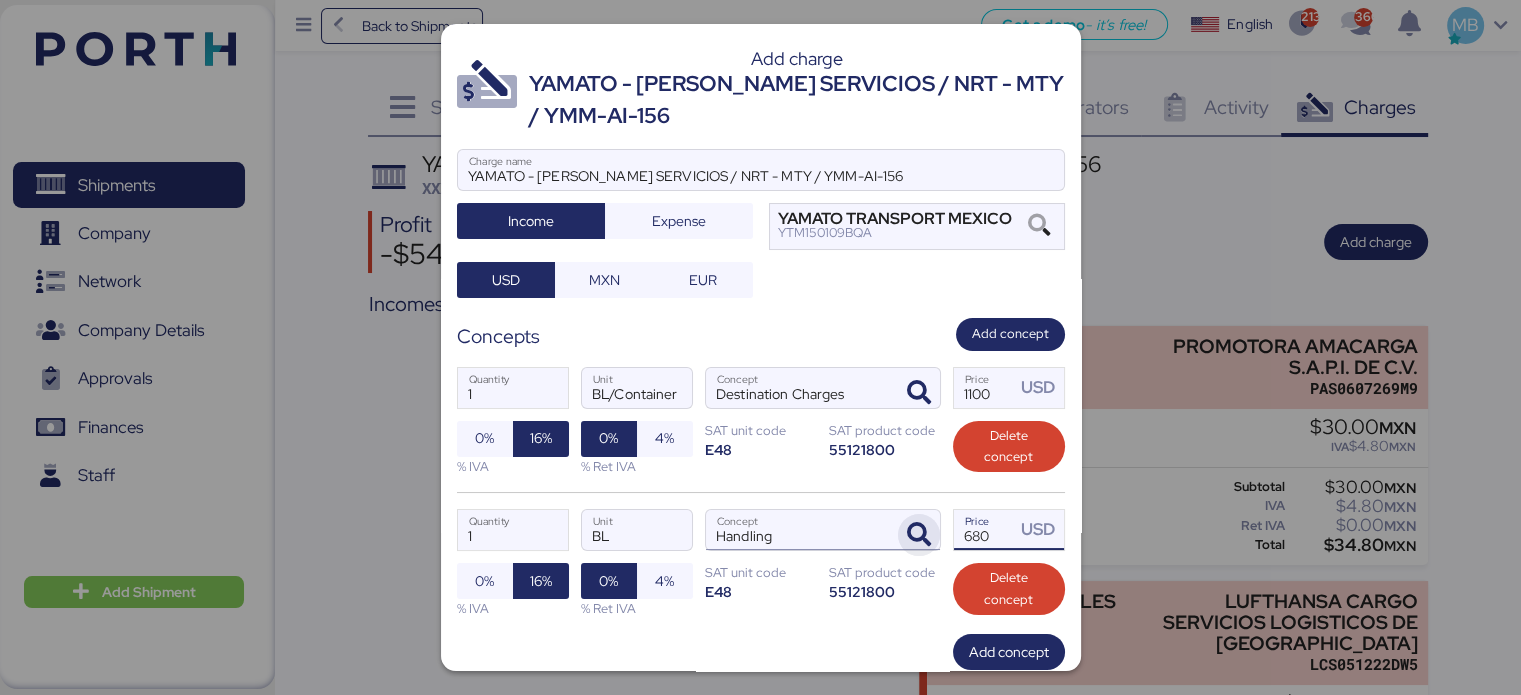 scroll, scrollTop: 118, scrollLeft: 0, axis: vertical 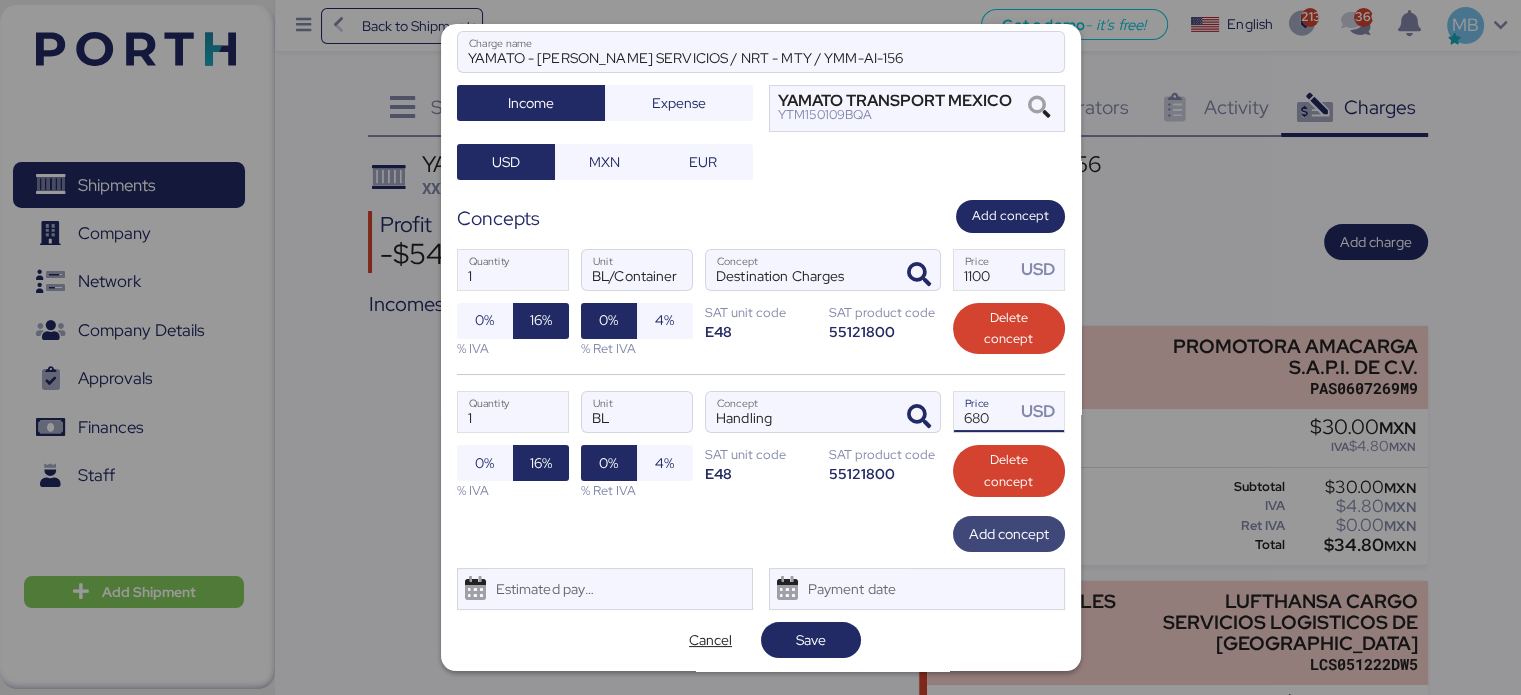 type on "680" 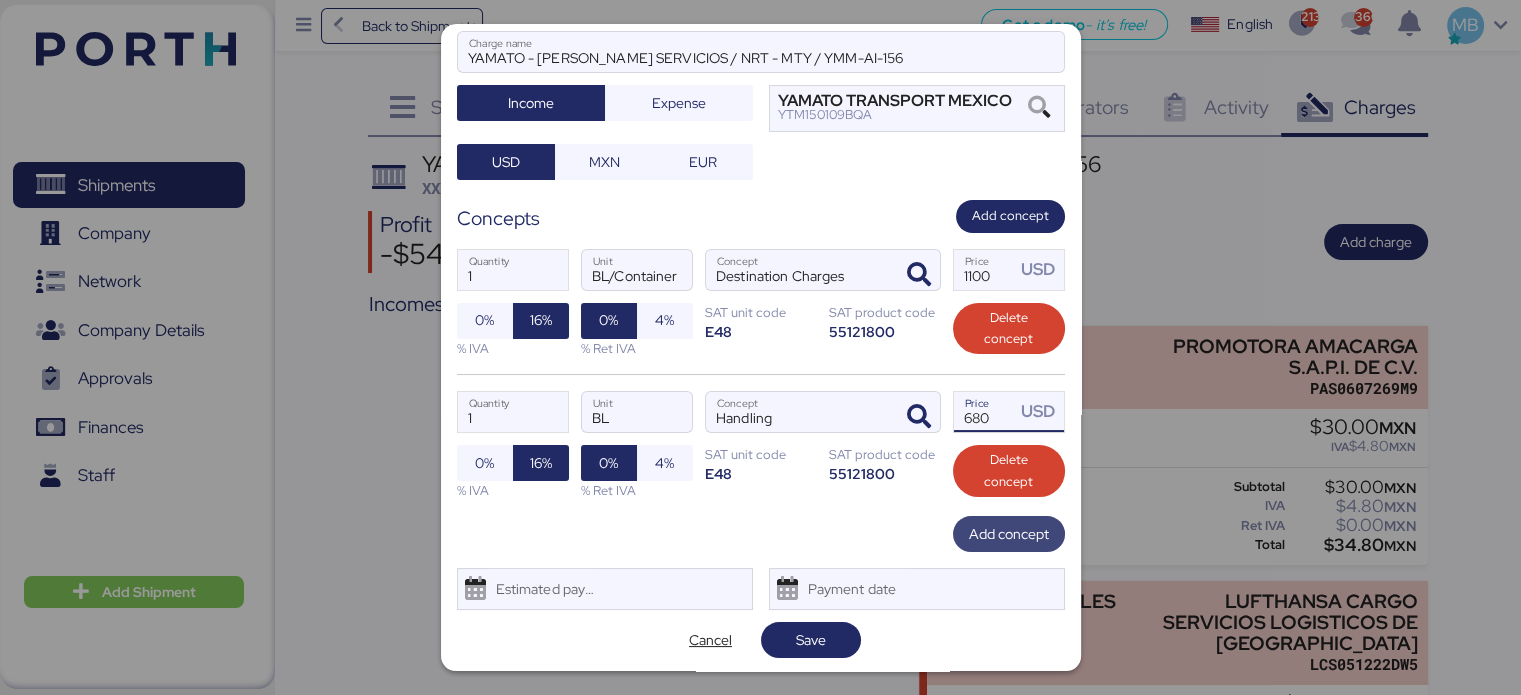 click on "Add concept" at bounding box center (1009, 534) 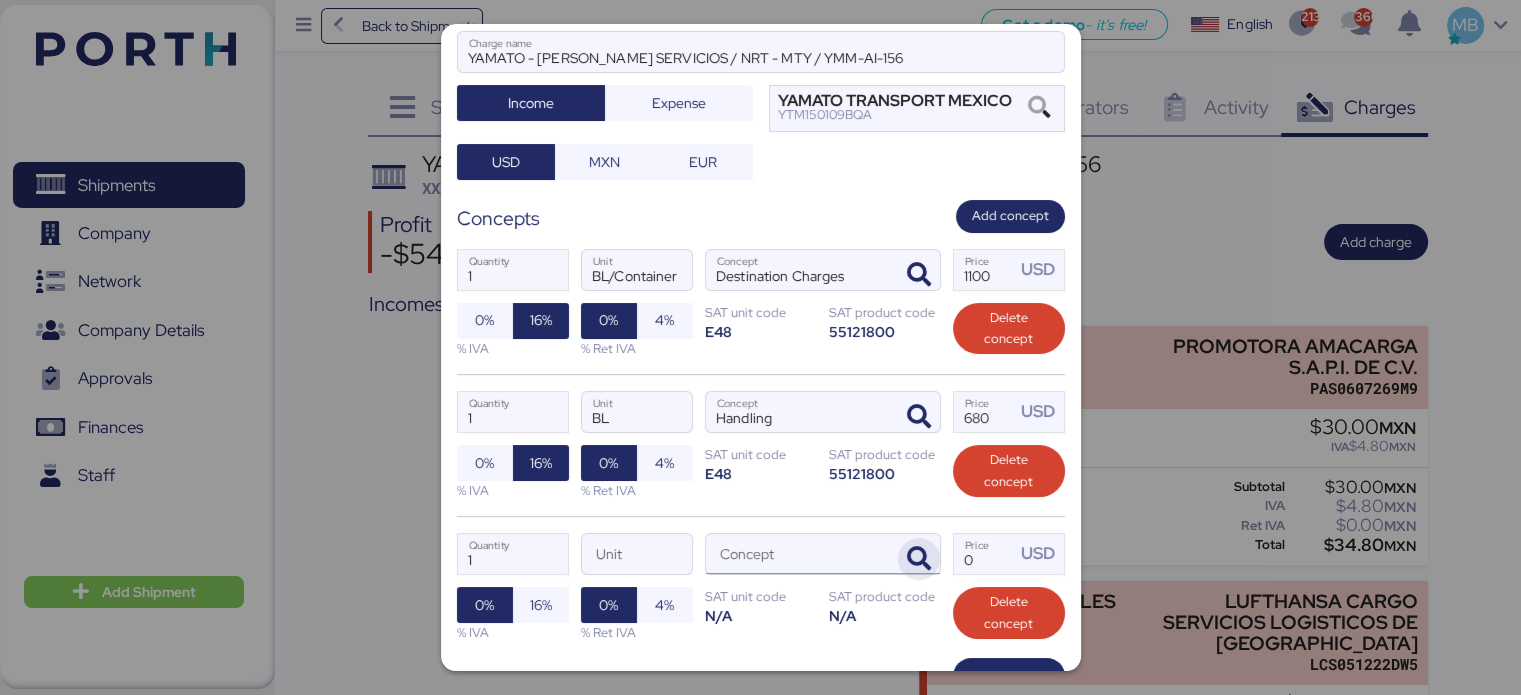 click at bounding box center [919, 559] 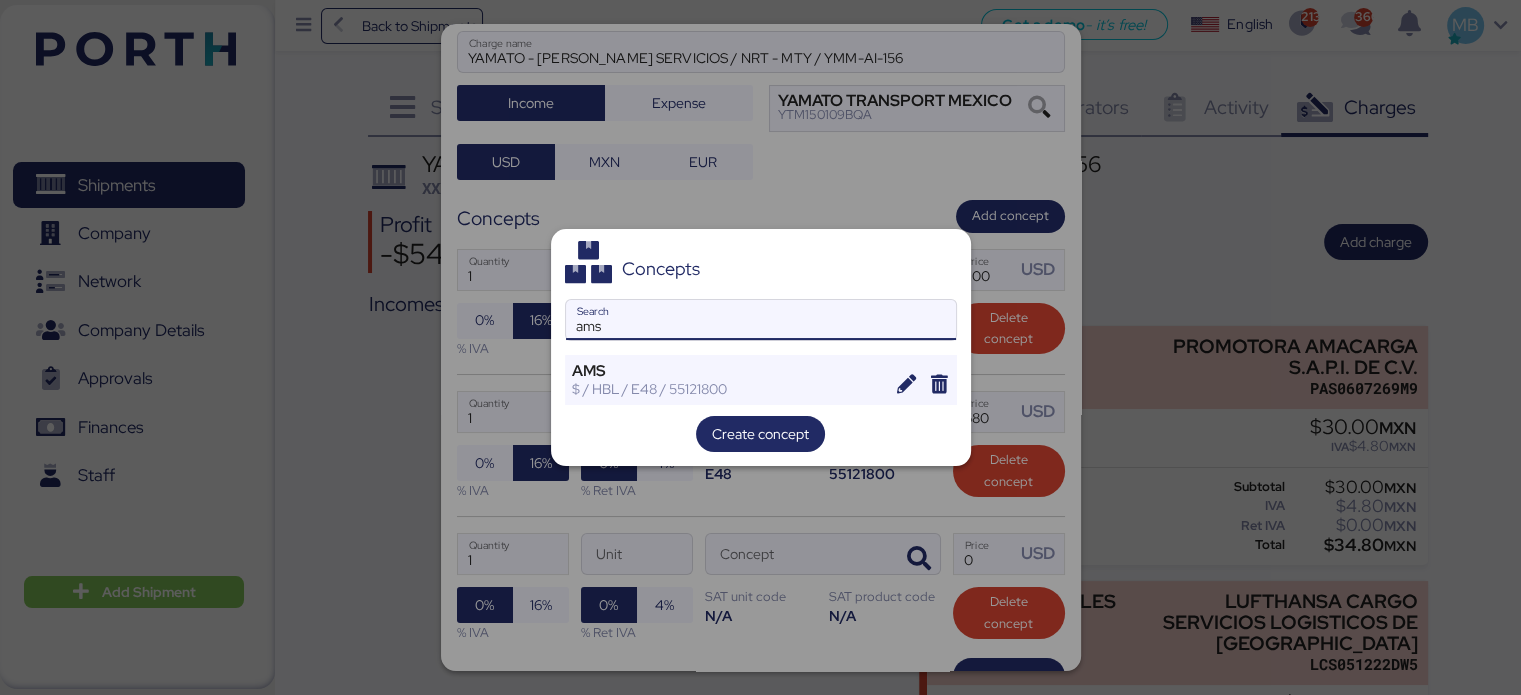 type on "ams" 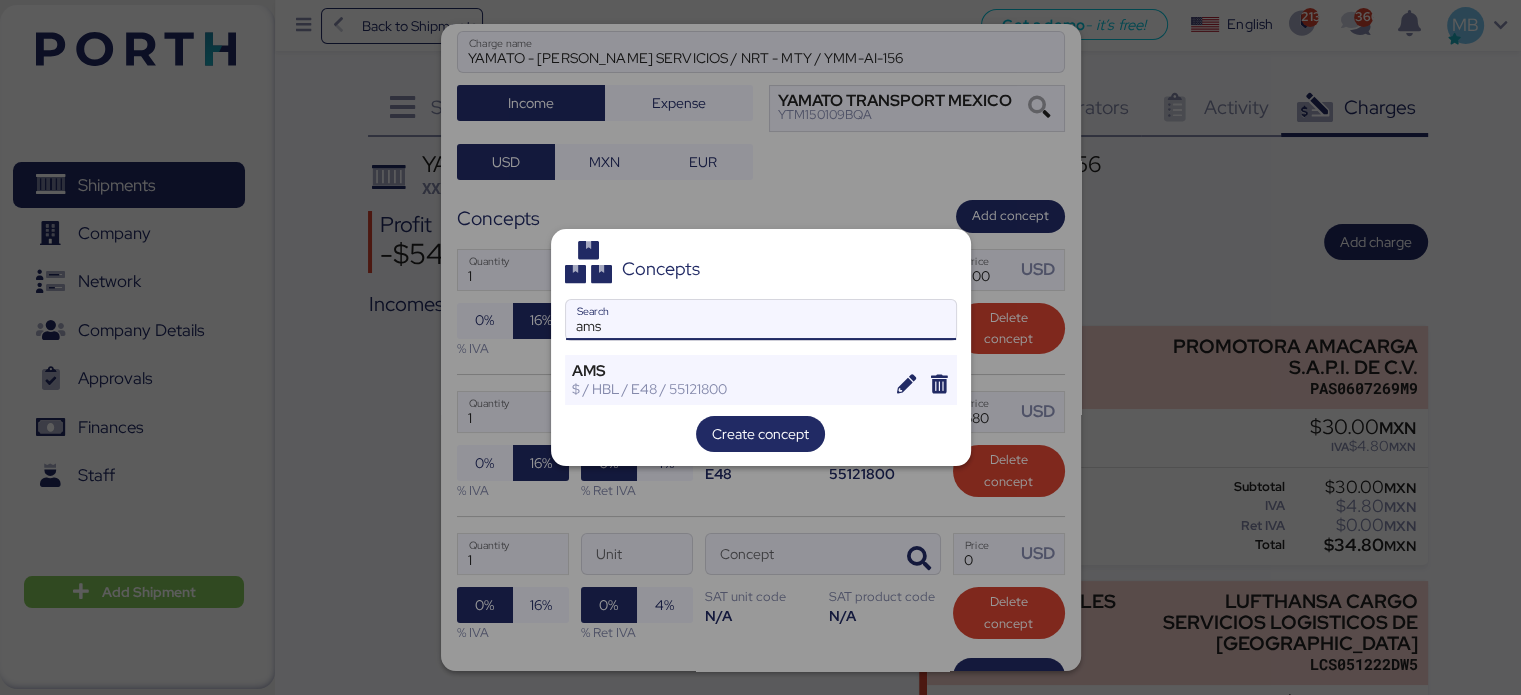 click on "Concepts ams Search AMS
$ / HBL /
E48 / 55121800
Create concept" at bounding box center [761, 347] 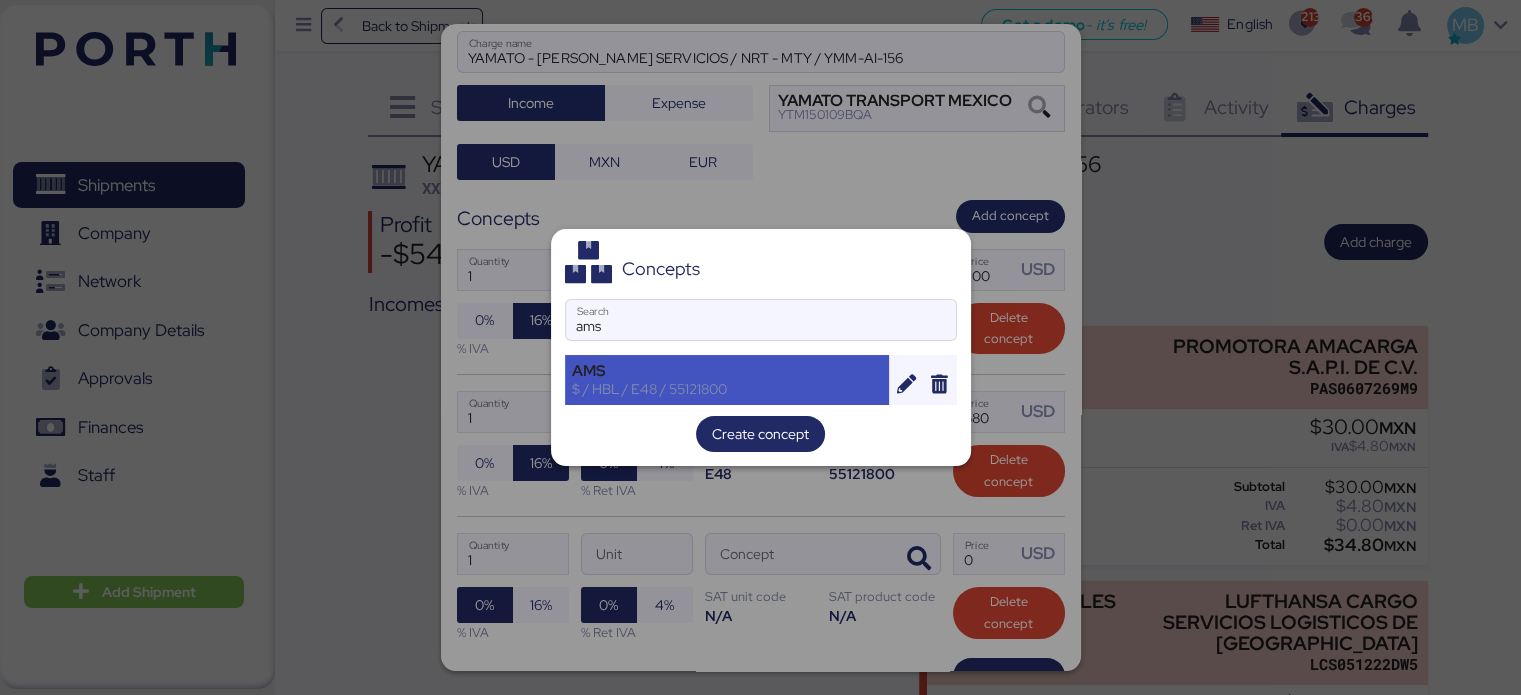 click on "AMS" at bounding box center [727, 371] 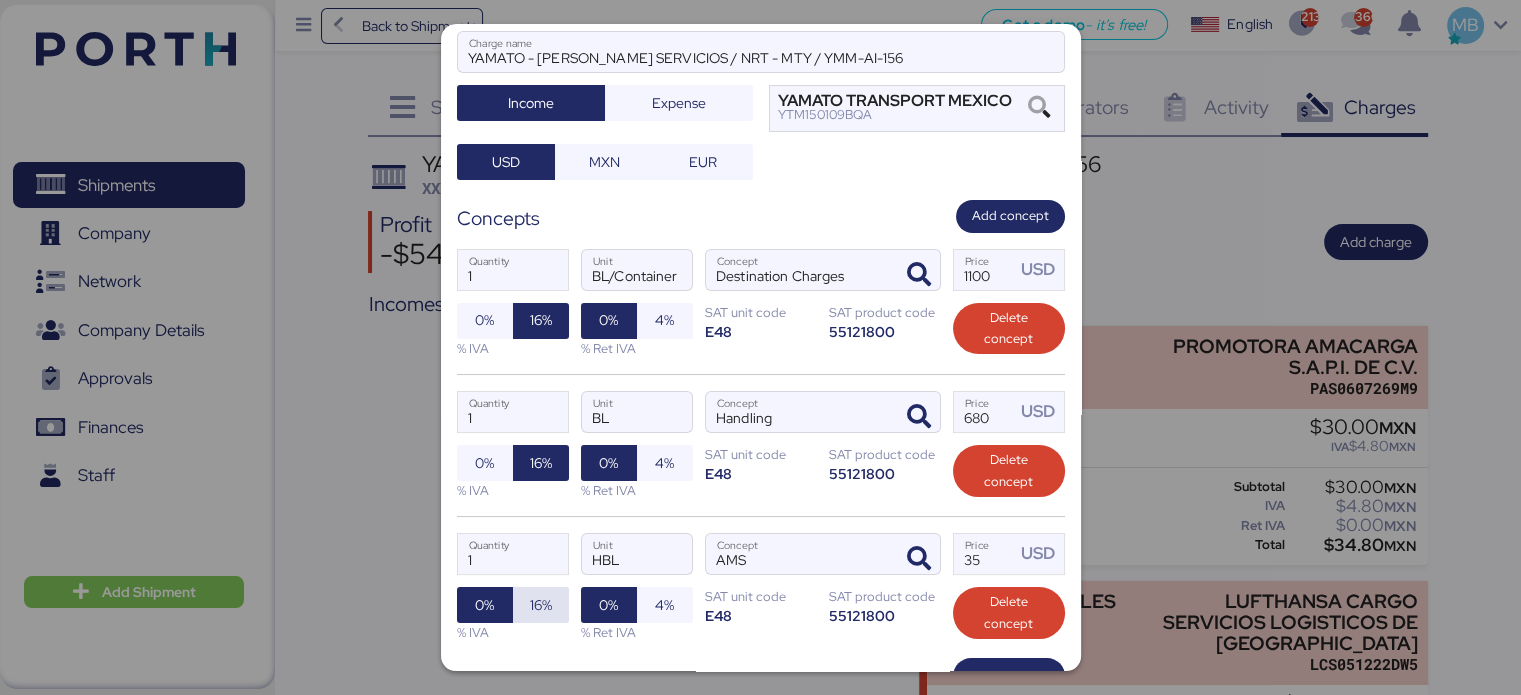 click on "16%" at bounding box center (541, 605) 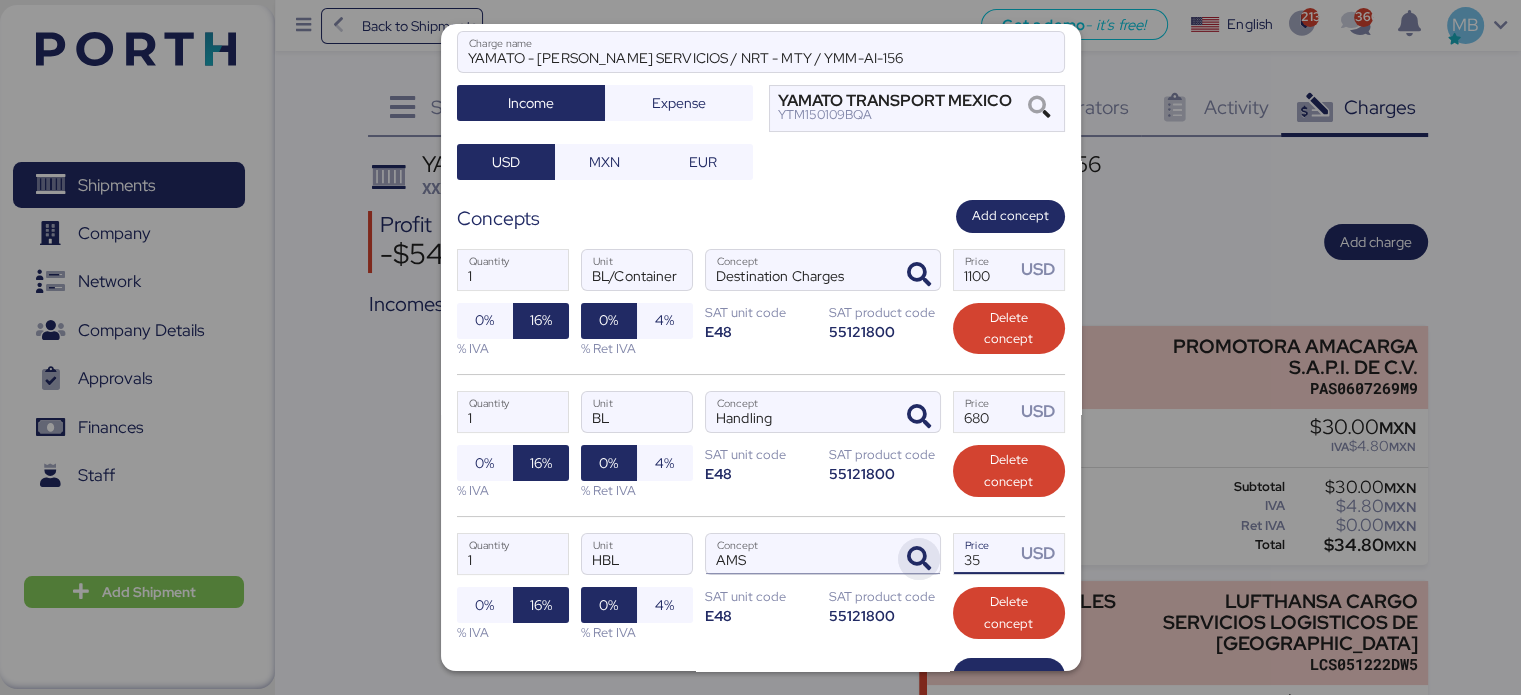 drag, startPoint x: 935, startPoint y: 559, endPoint x: 888, endPoint y: 559, distance: 47 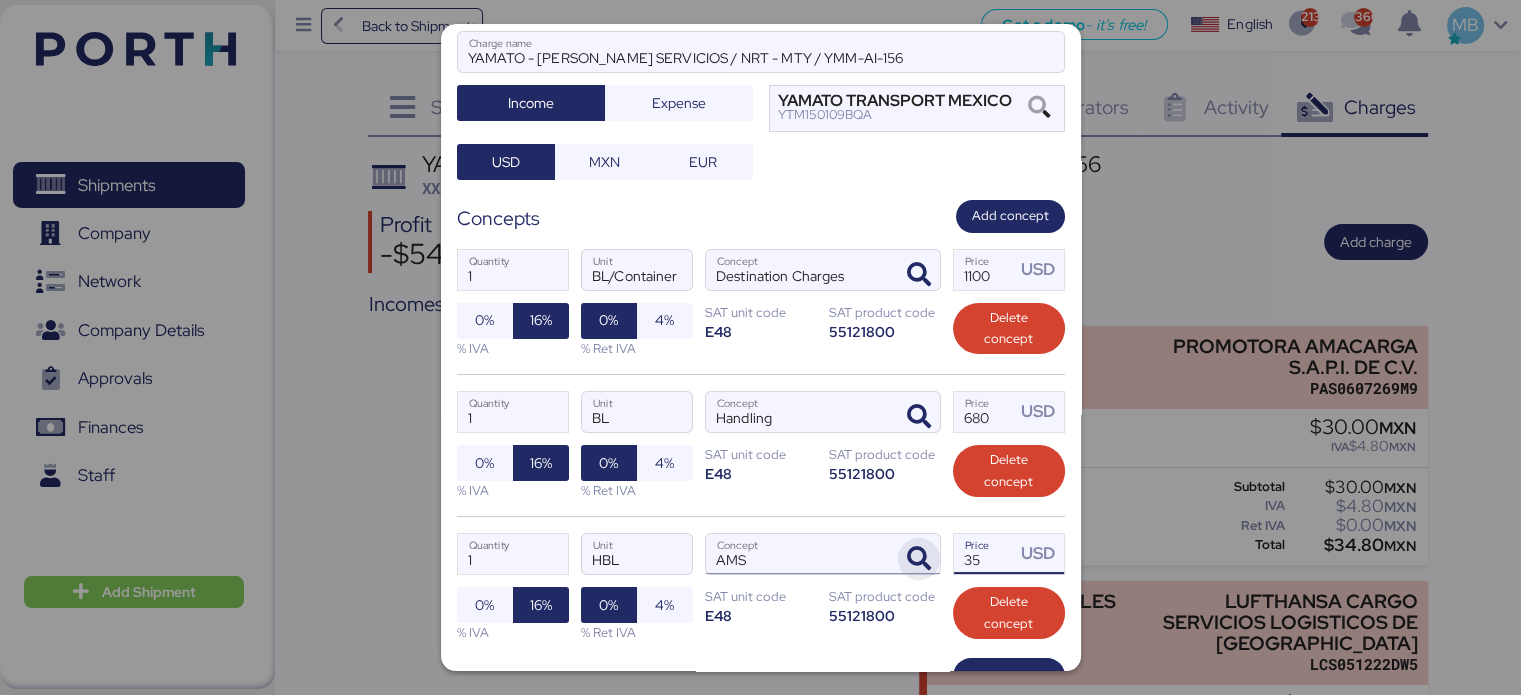 click on "1 Quantity HBL Unit AMS Concept   35 Price USD 0% 16% % IVA 0% 4% % Ret IVA SAT unit code E48 SAT product code 55121800 Delete concept" at bounding box center (761, 587) 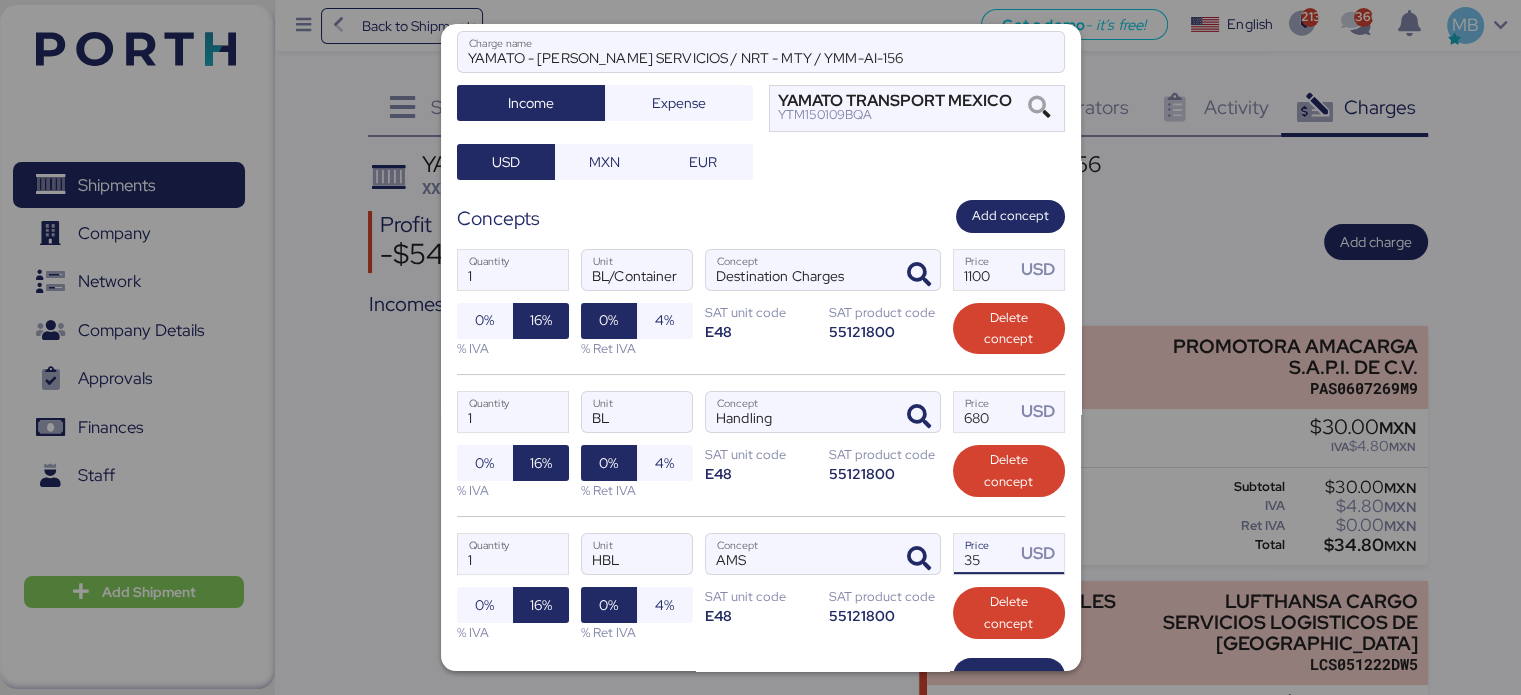 click on "35" at bounding box center (985, 554) 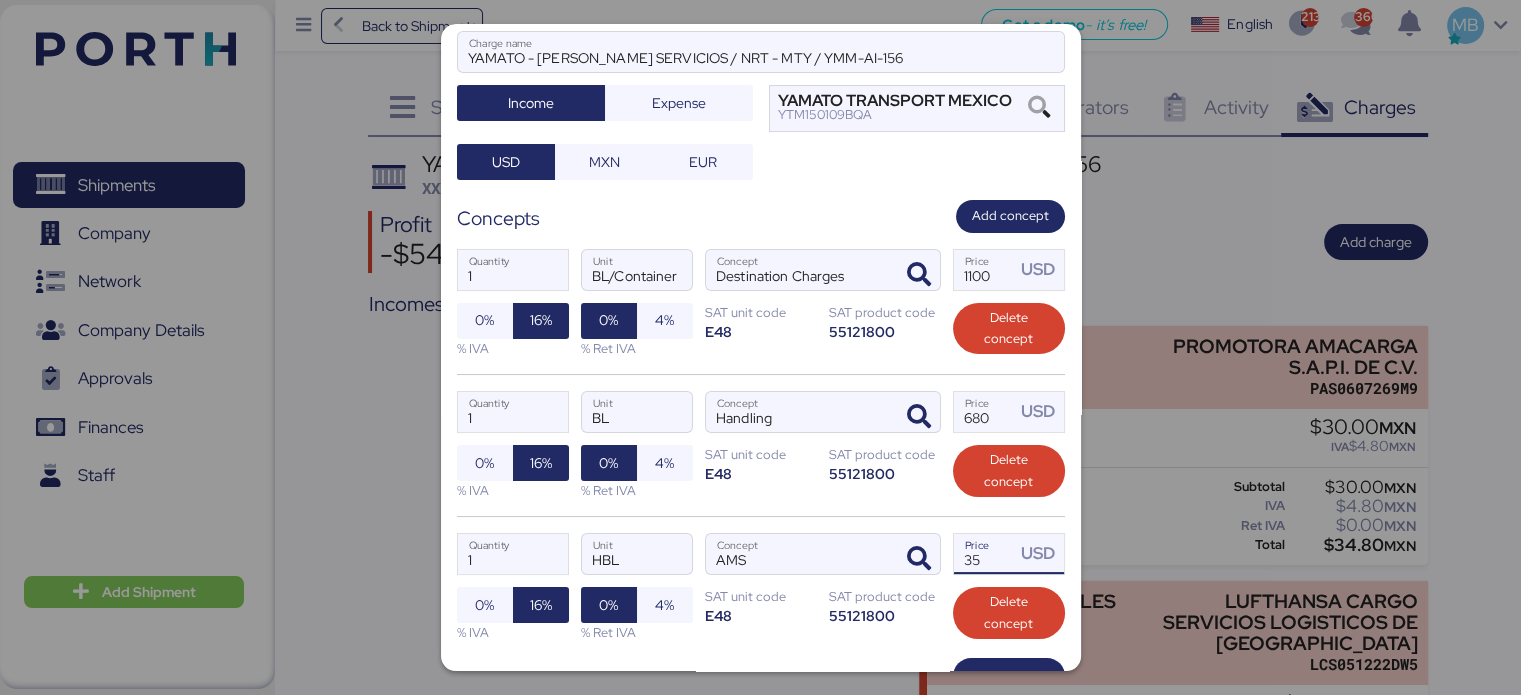drag, startPoint x: 987, startPoint y: 548, endPoint x: 956, endPoint y: 548, distance: 31 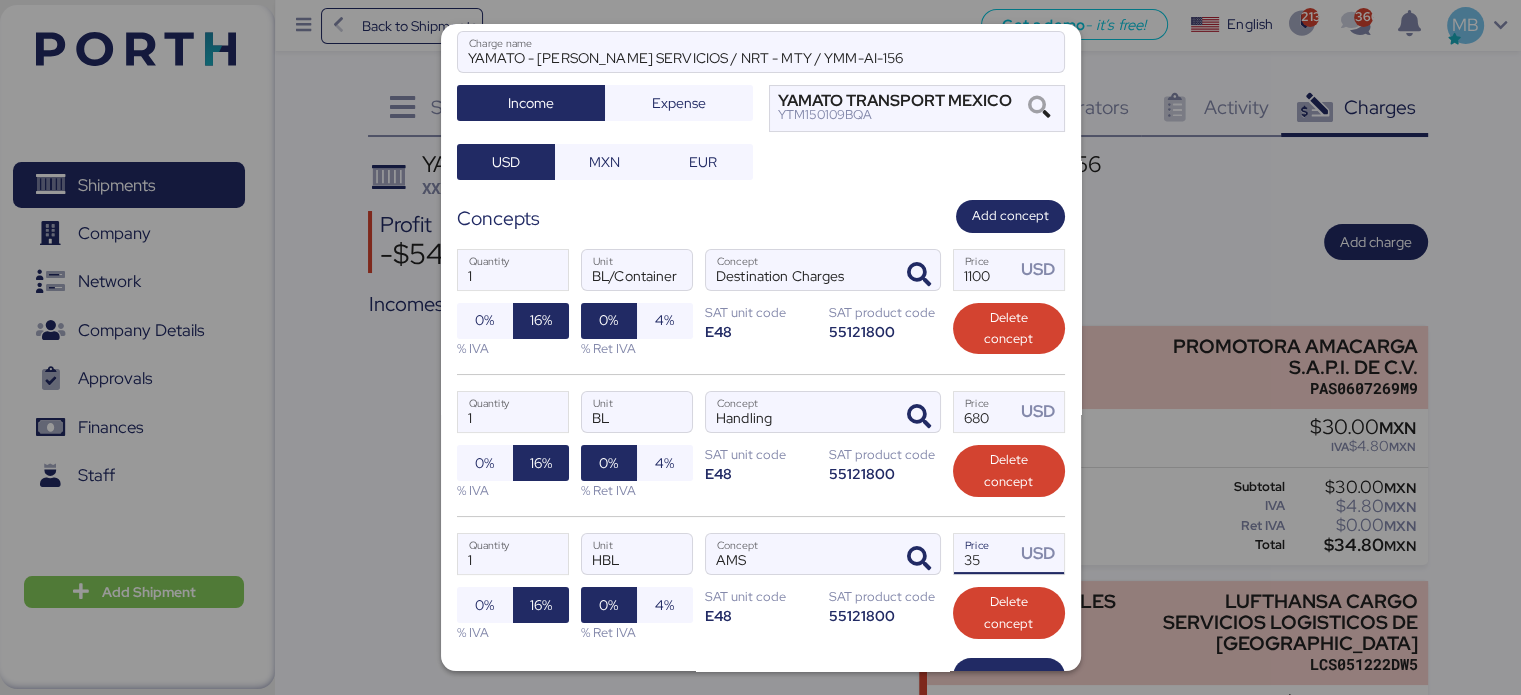 type on "3" 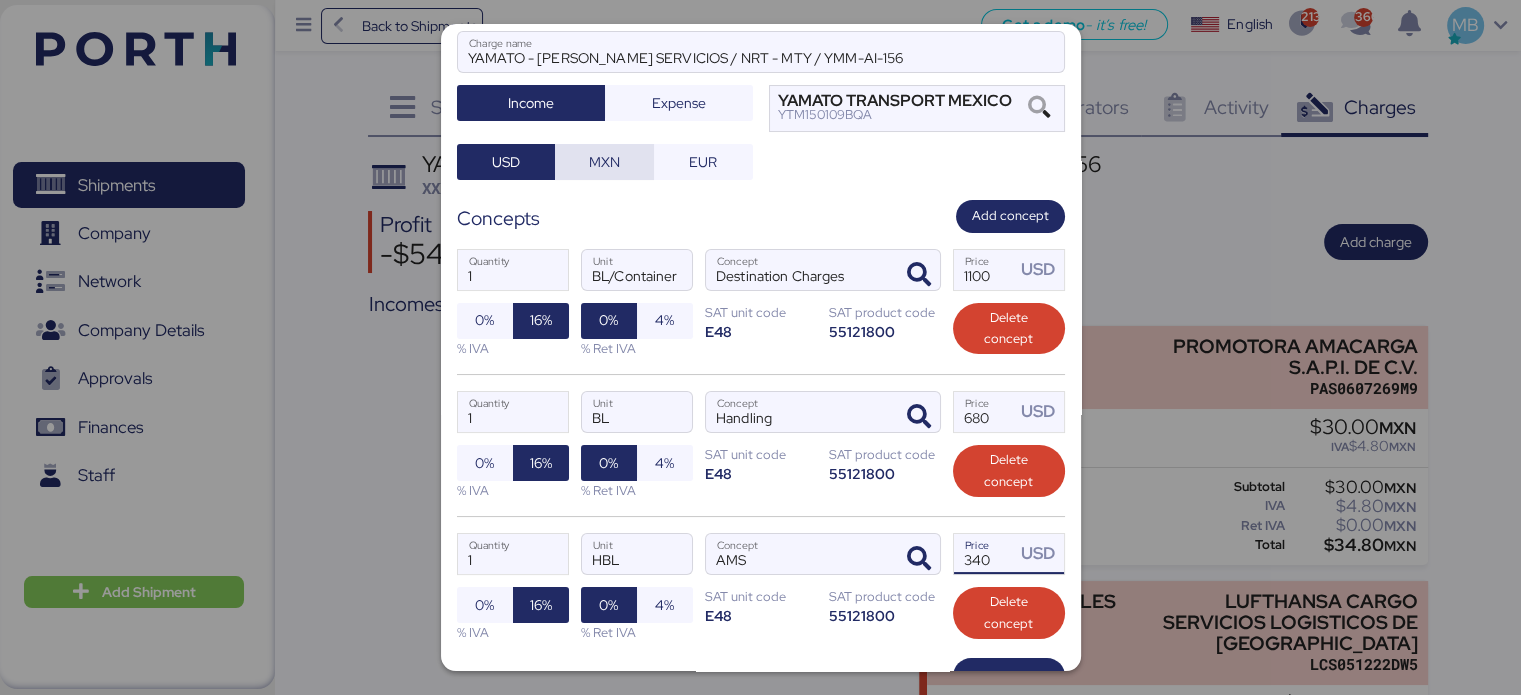 type on "340" 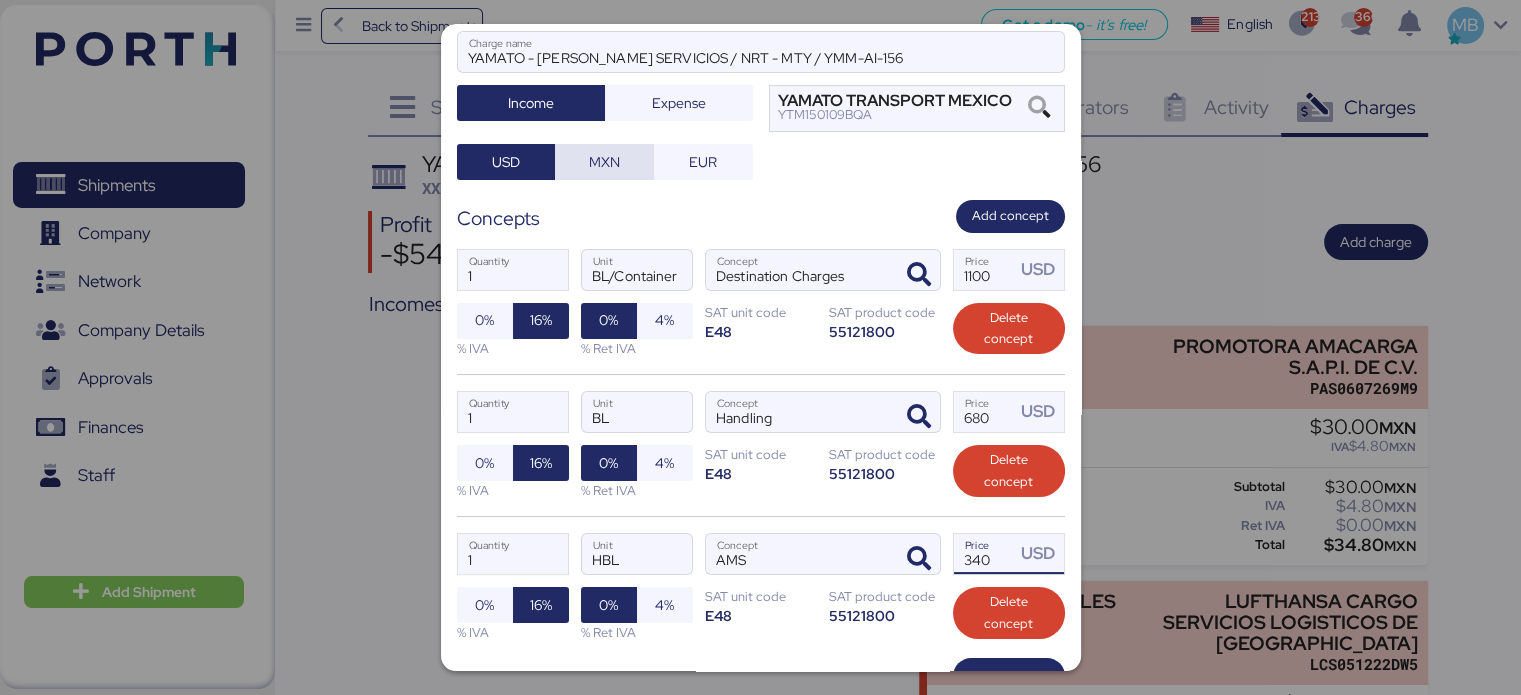 click on "MXN" at bounding box center (604, 162) 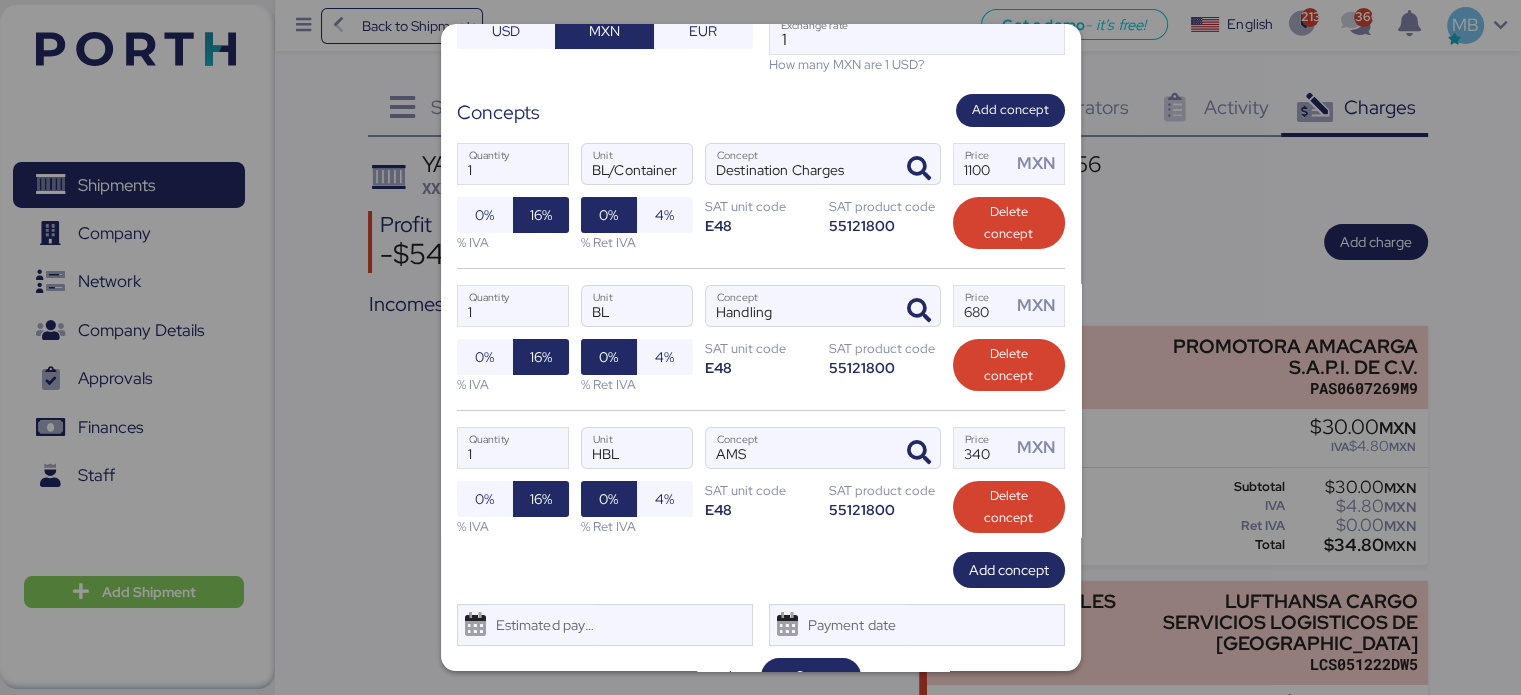scroll, scrollTop: 284, scrollLeft: 0, axis: vertical 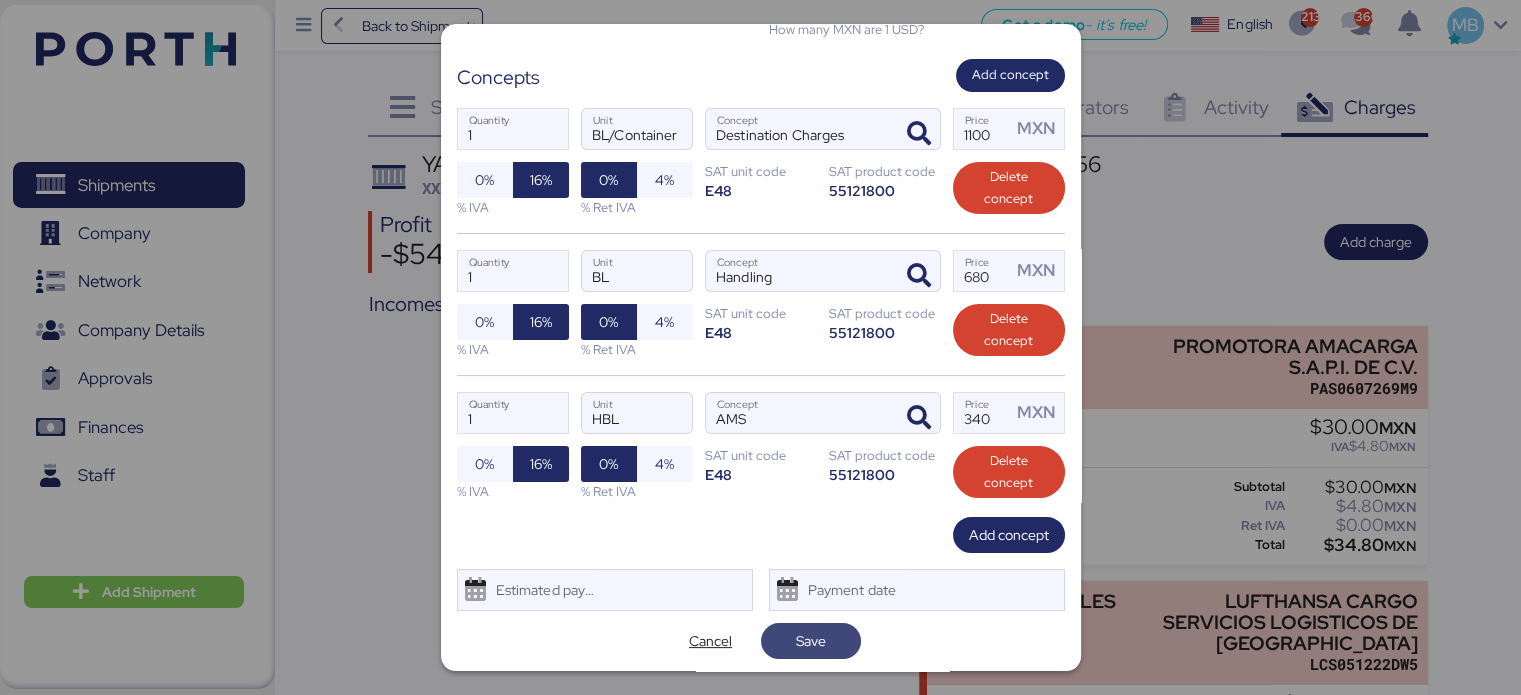 click on "Save" at bounding box center [811, 641] 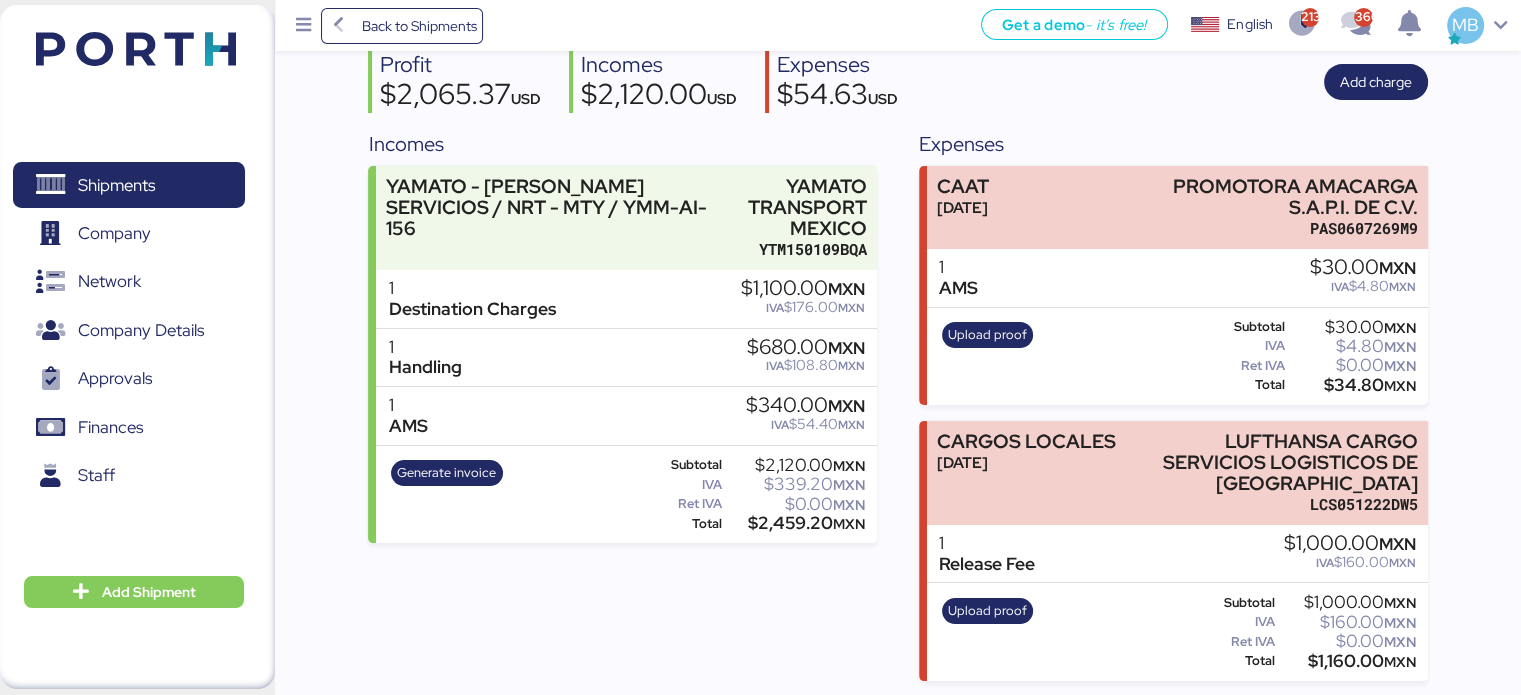 scroll, scrollTop: 0, scrollLeft: 0, axis: both 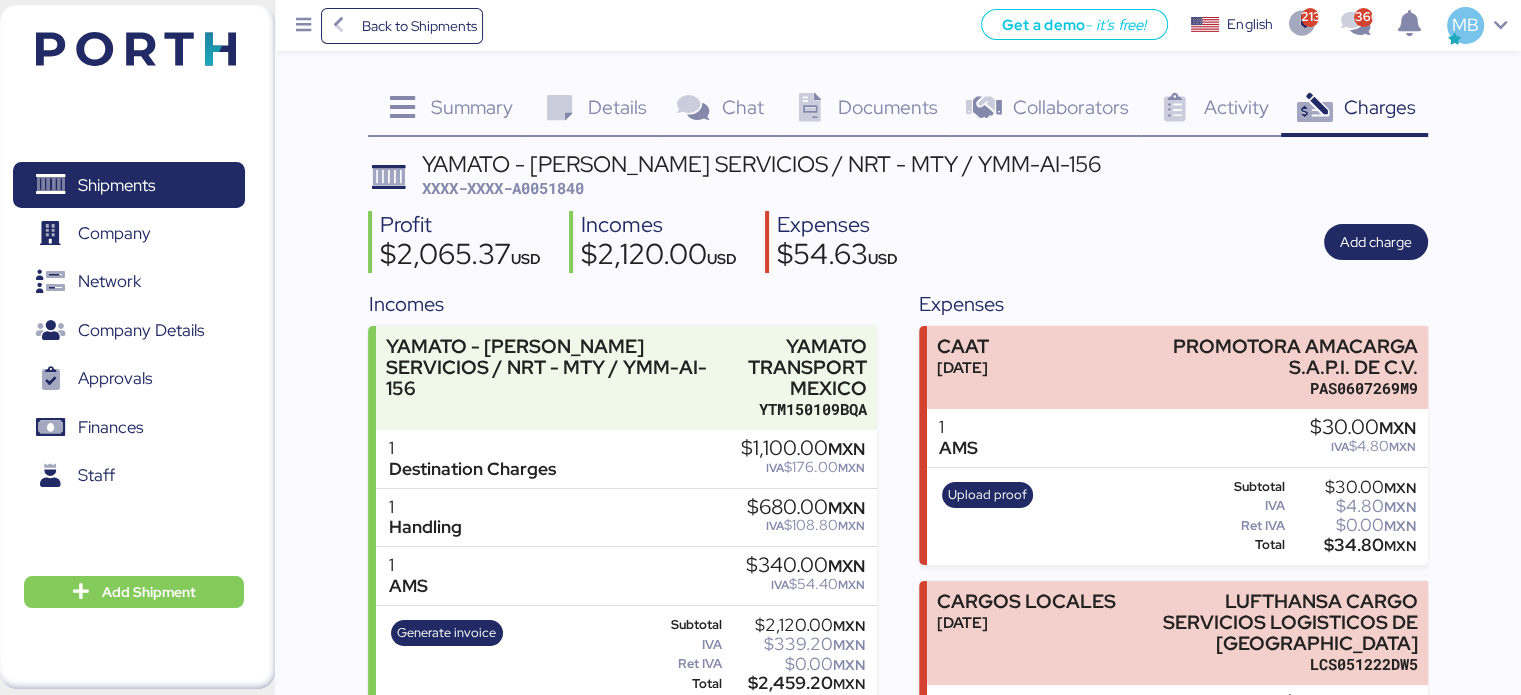 click on "XXXX-XXXX-A0051840" at bounding box center [503, 188] 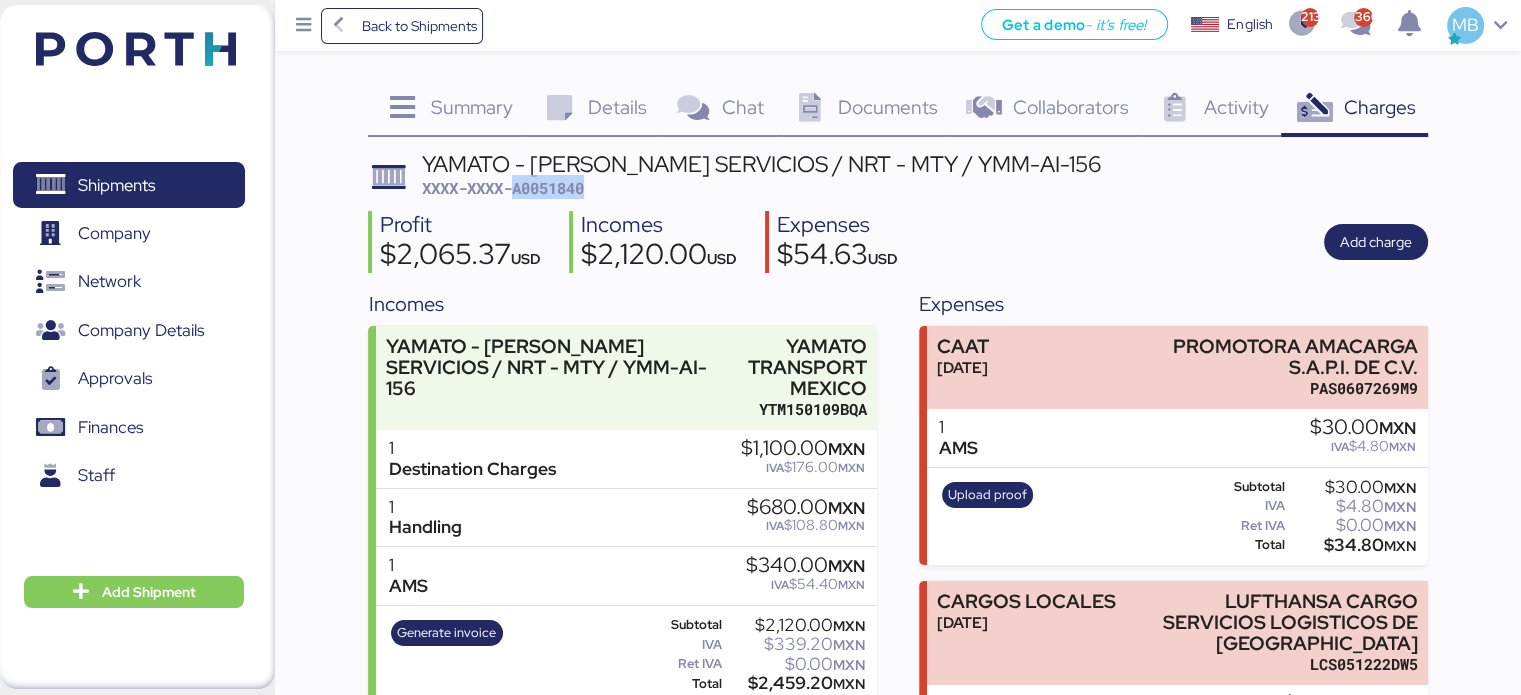 click on "XXXX-XXXX-A0051840" at bounding box center [503, 188] 